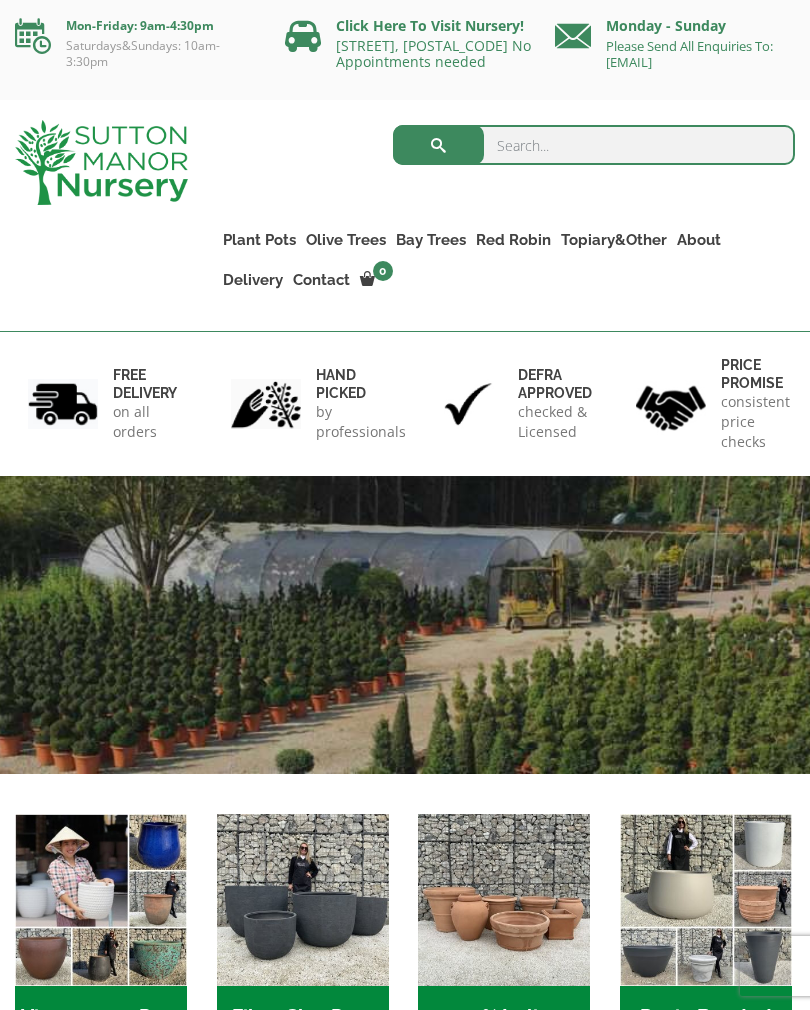 scroll, scrollTop: 0, scrollLeft: 0, axis: both 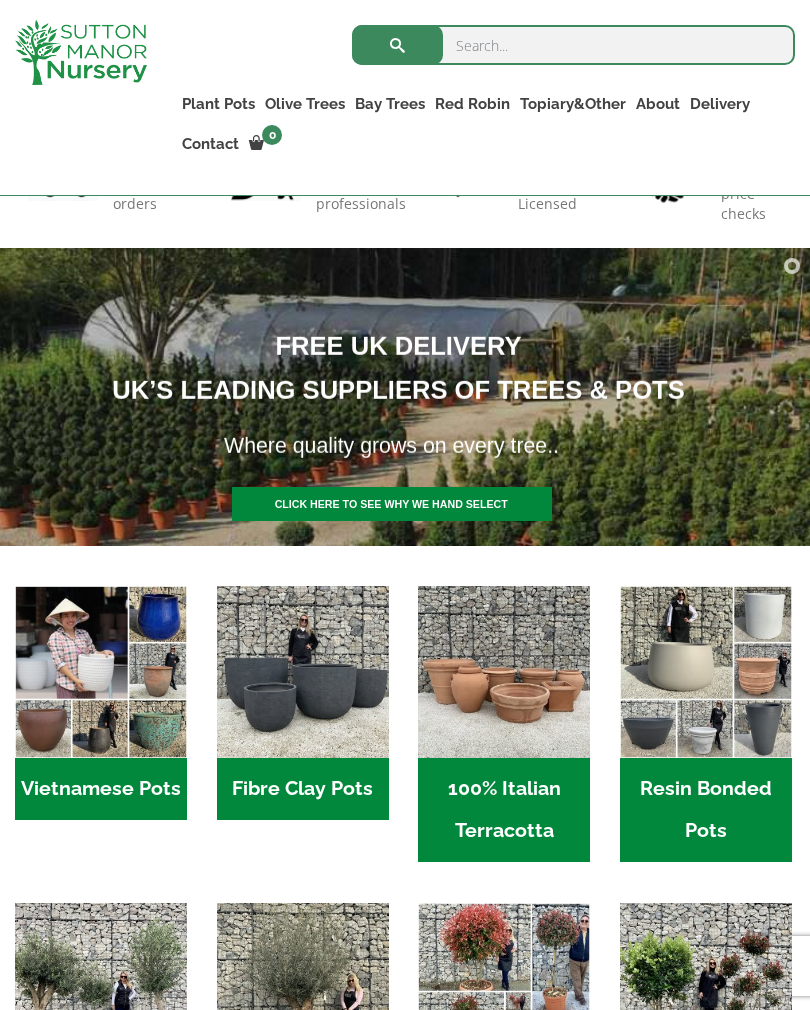 click at bounding box center [392, 505] 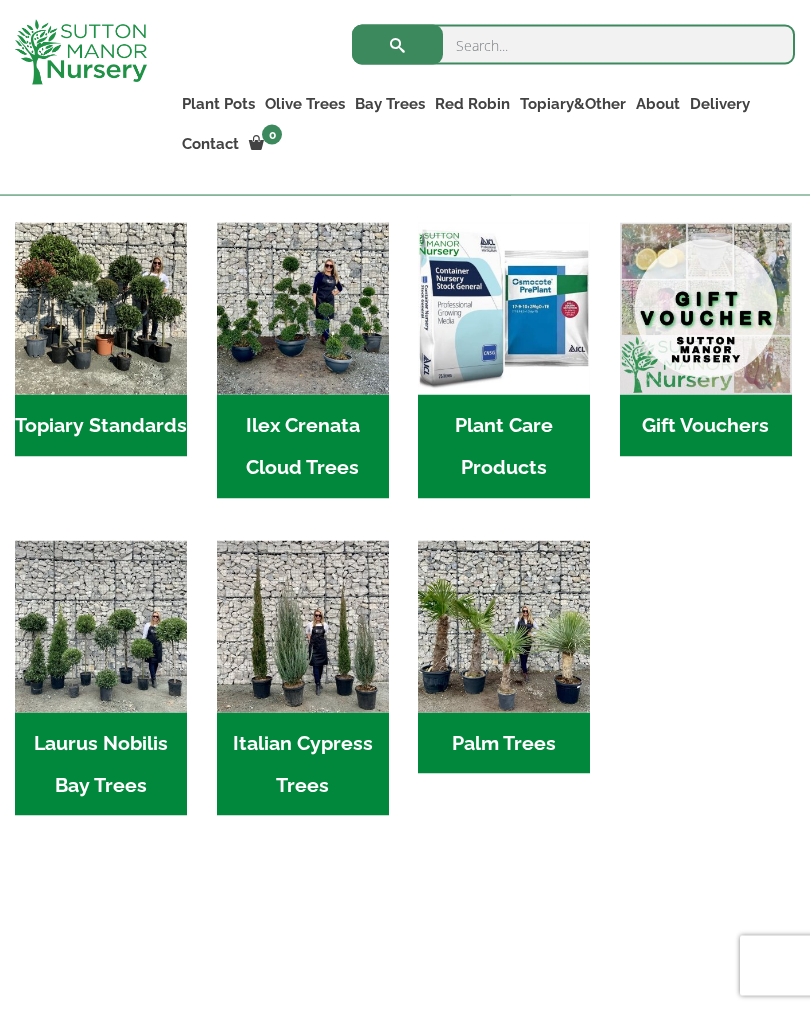 scroll, scrollTop: 1508, scrollLeft: 0, axis: vertical 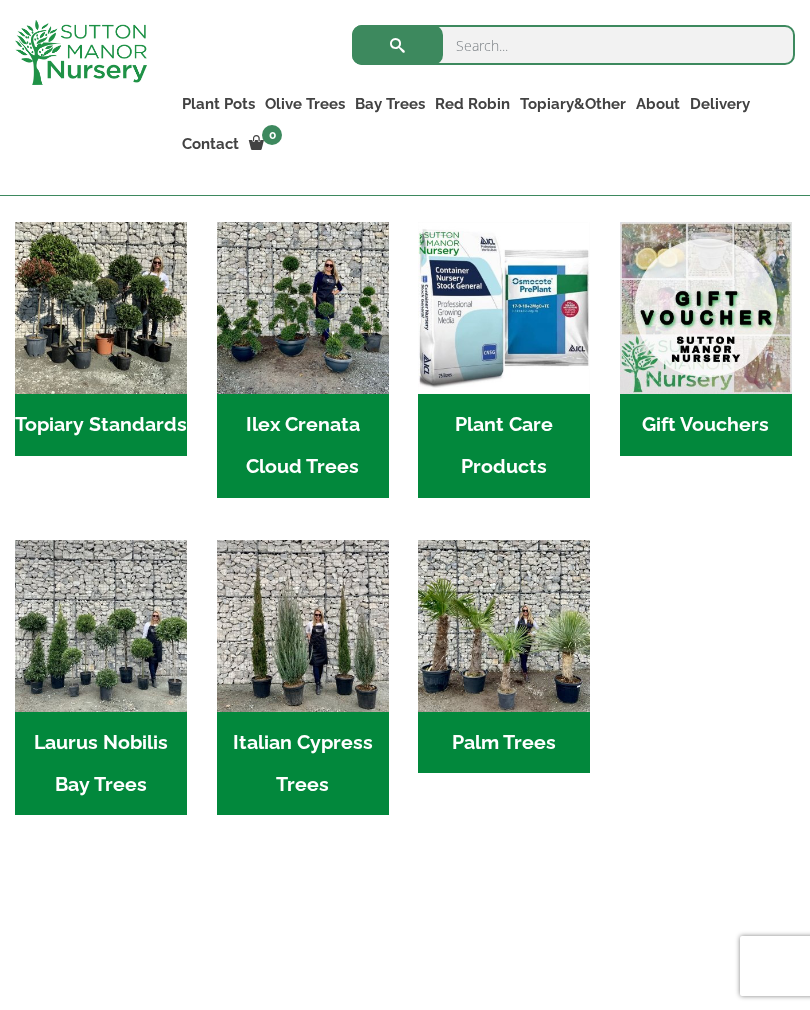 click on "Italian Cypress Trees  (1)" at bounding box center [303, 764] 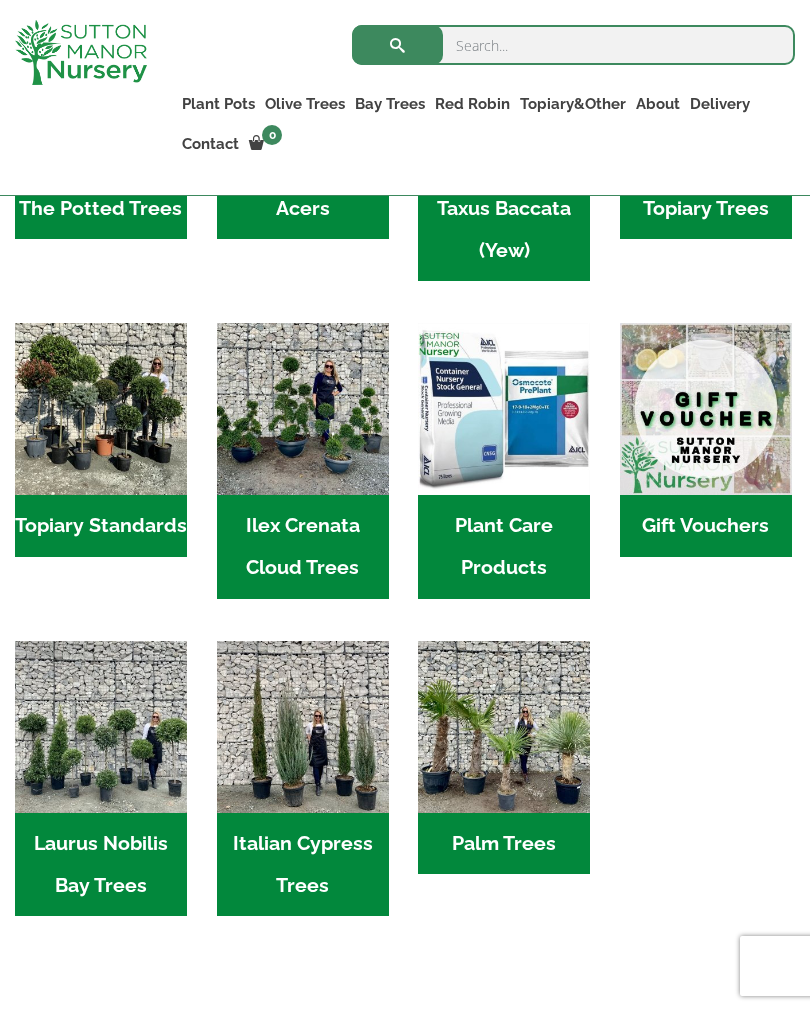 scroll, scrollTop: 1406, scrollLeft: 0, axis: vertical 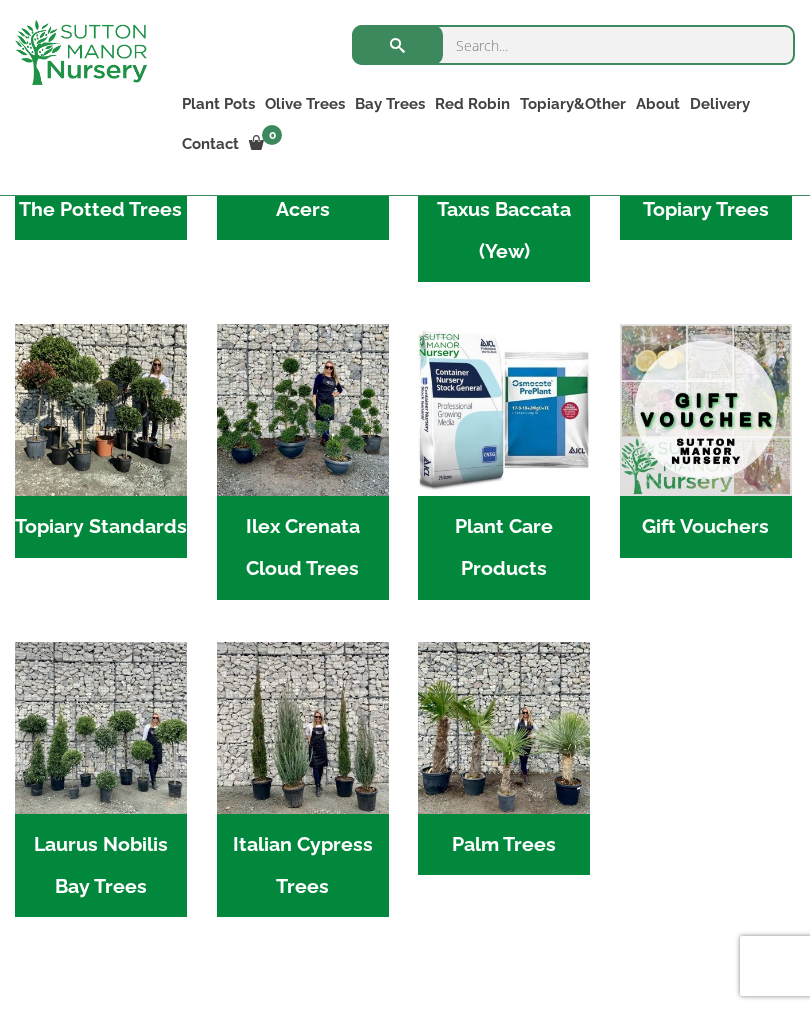 click on "Topiary Standards  (5)" at bounding box center [101, 527] 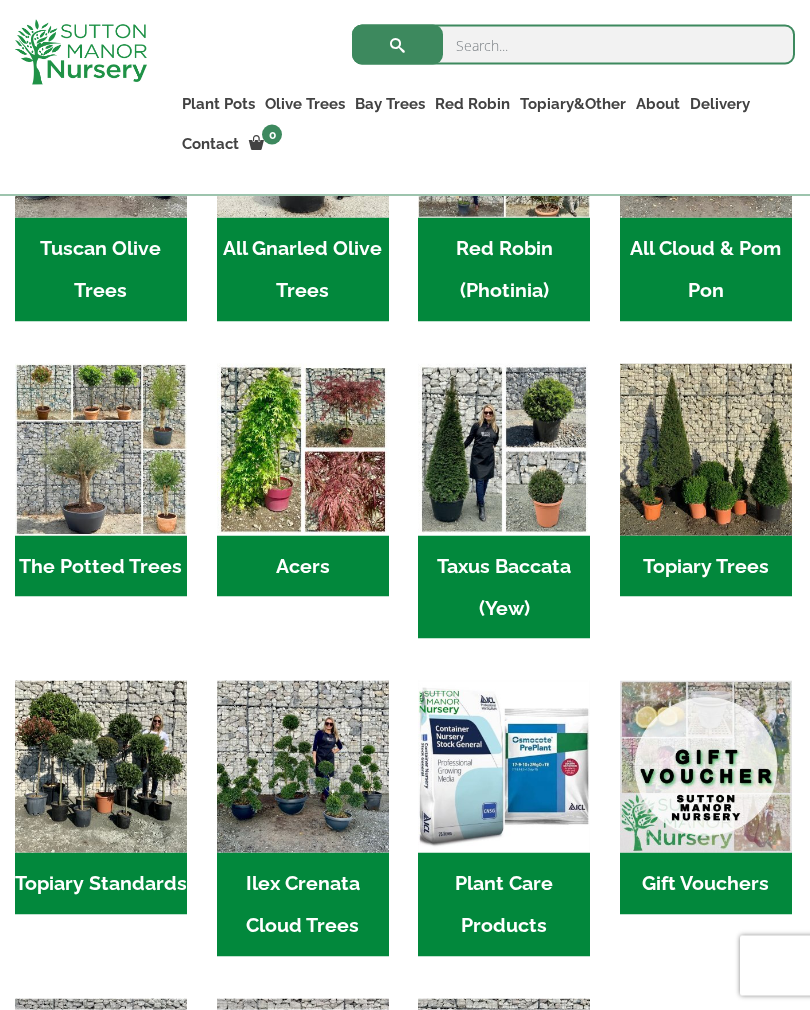 scroll, scrollTop: 998, scrollLeft: 0, axis: vertical 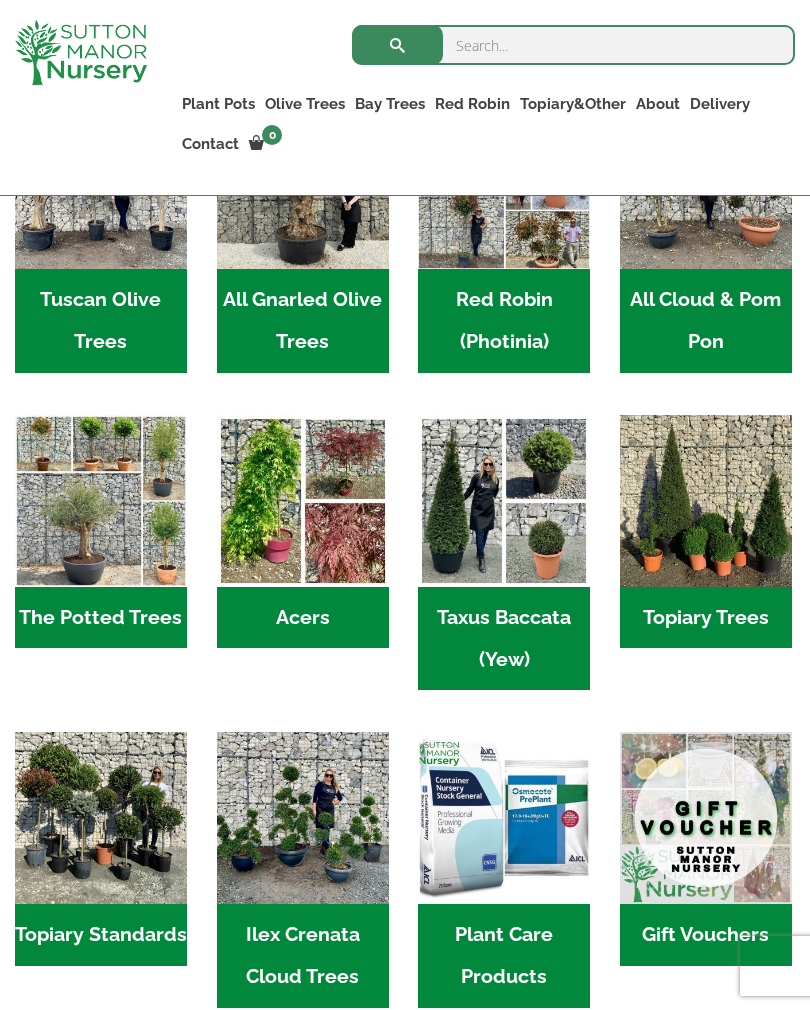click at bounding box center (303, 501) 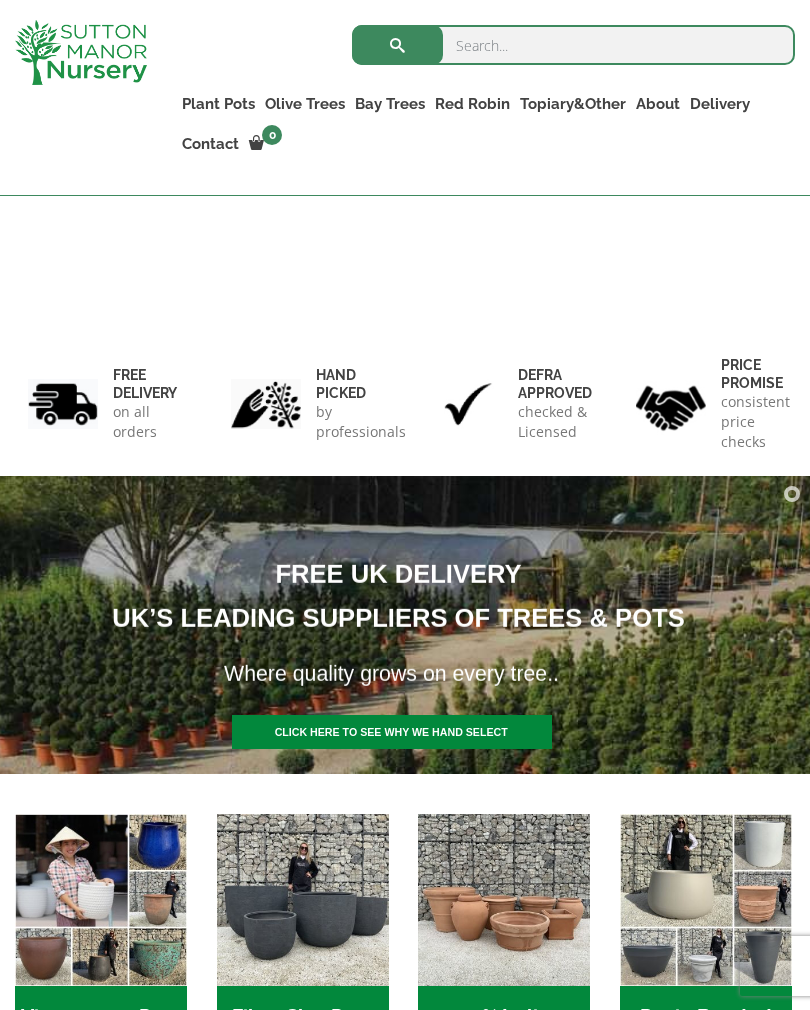 scroll, scrollTop: 998, scrollLeft: 0, axis: vertical 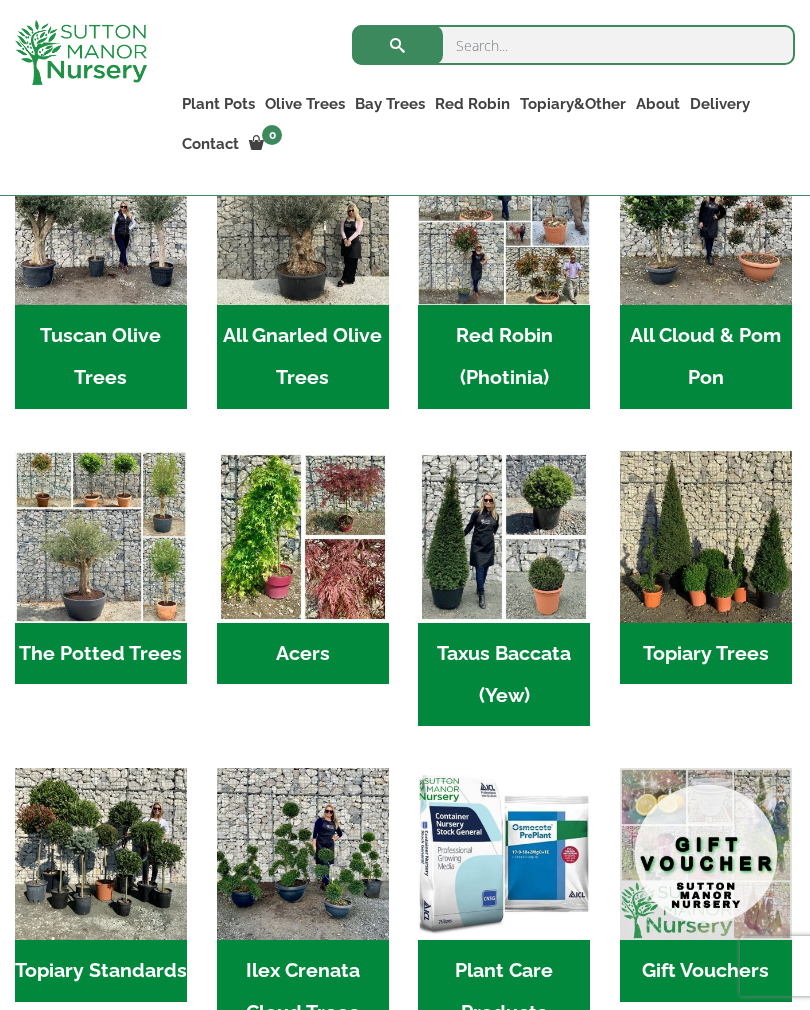 click at bounding box center [101, 537] 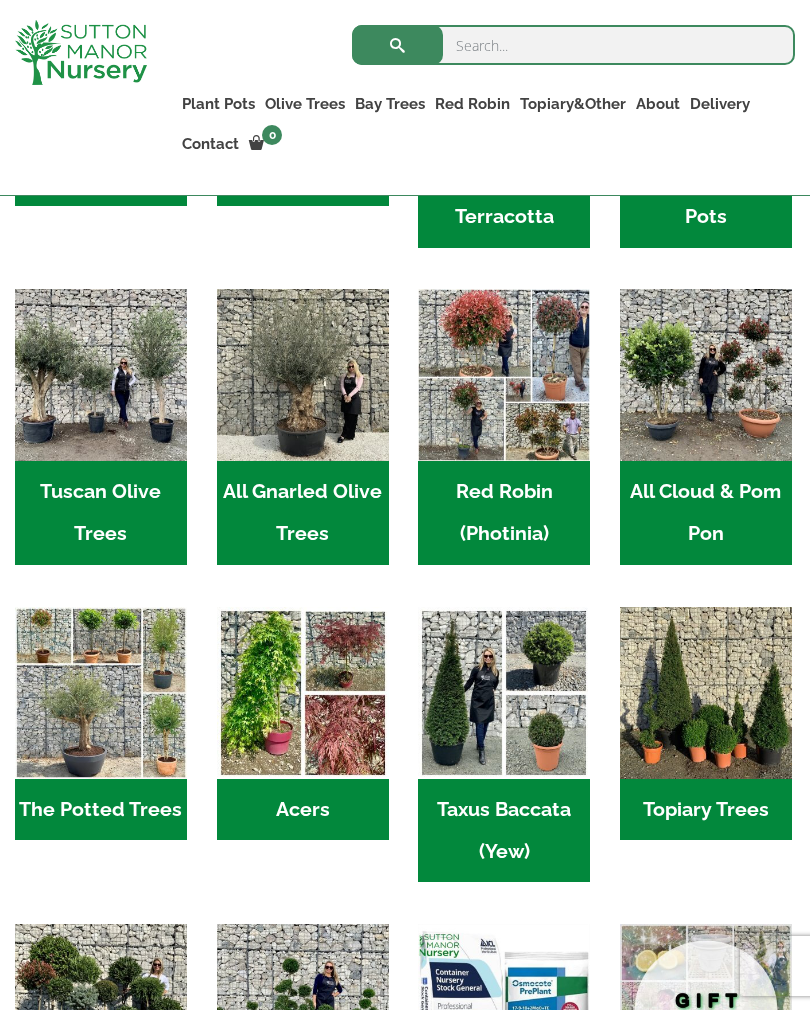 scroll, scrollTop: 808, scrollLeft: 0, axis: vertical 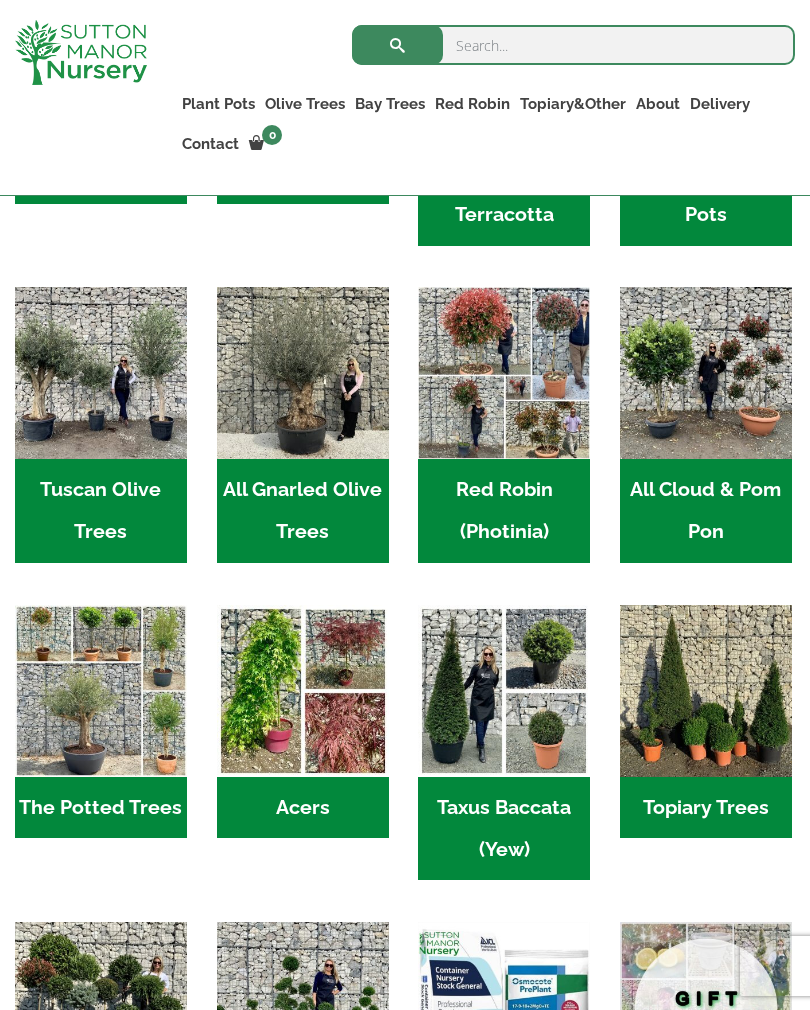 click on "All Cloud & Pom Pon  (10)" at bounding box center [706, 511] 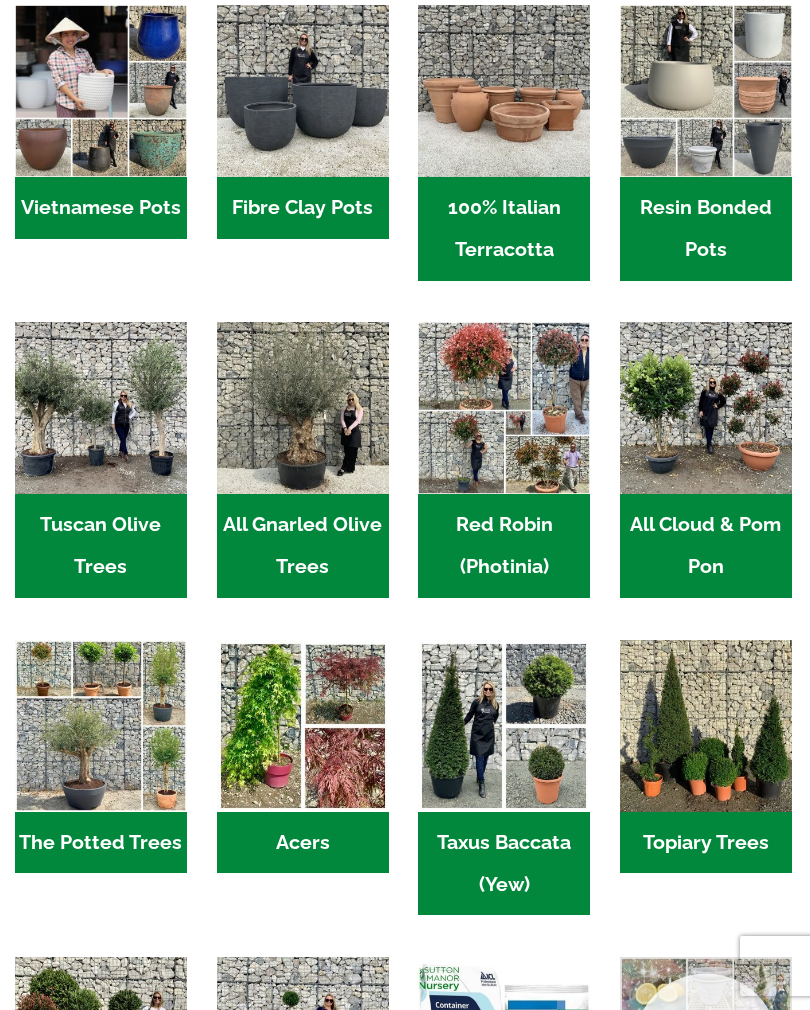 scroll, scrollTop: 839, scrollLeft: 0, axis: vertical 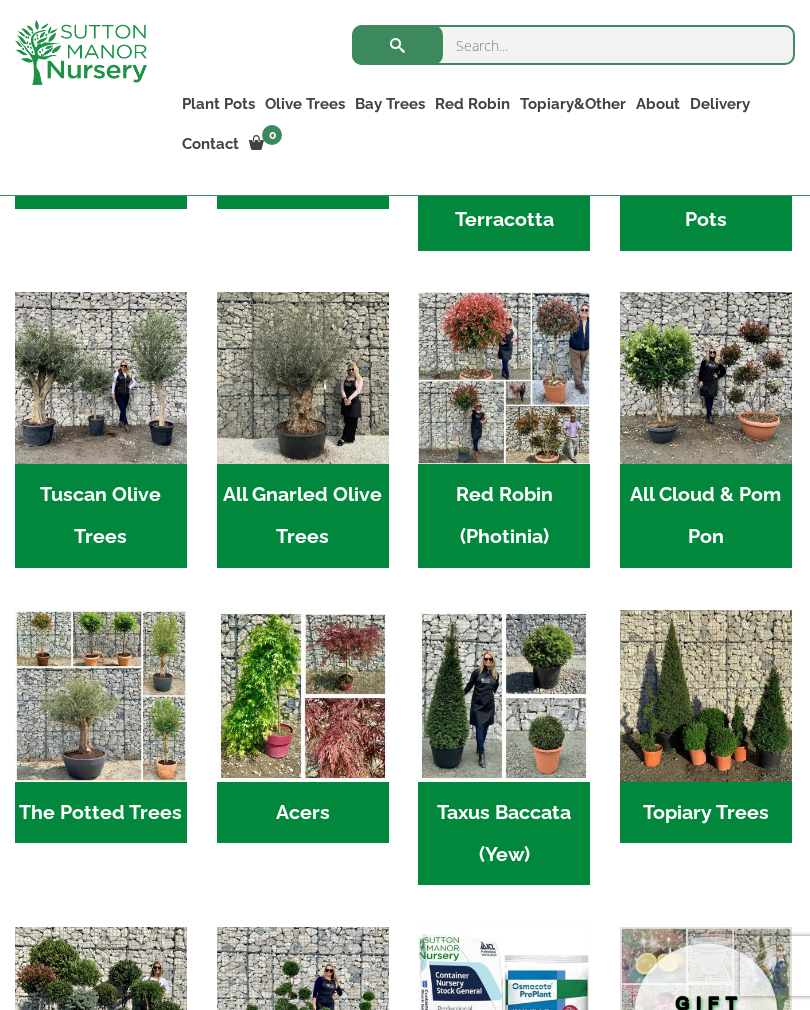 click on "Red Robin (Photinia)  (3)" at bounding box center [504, 516] 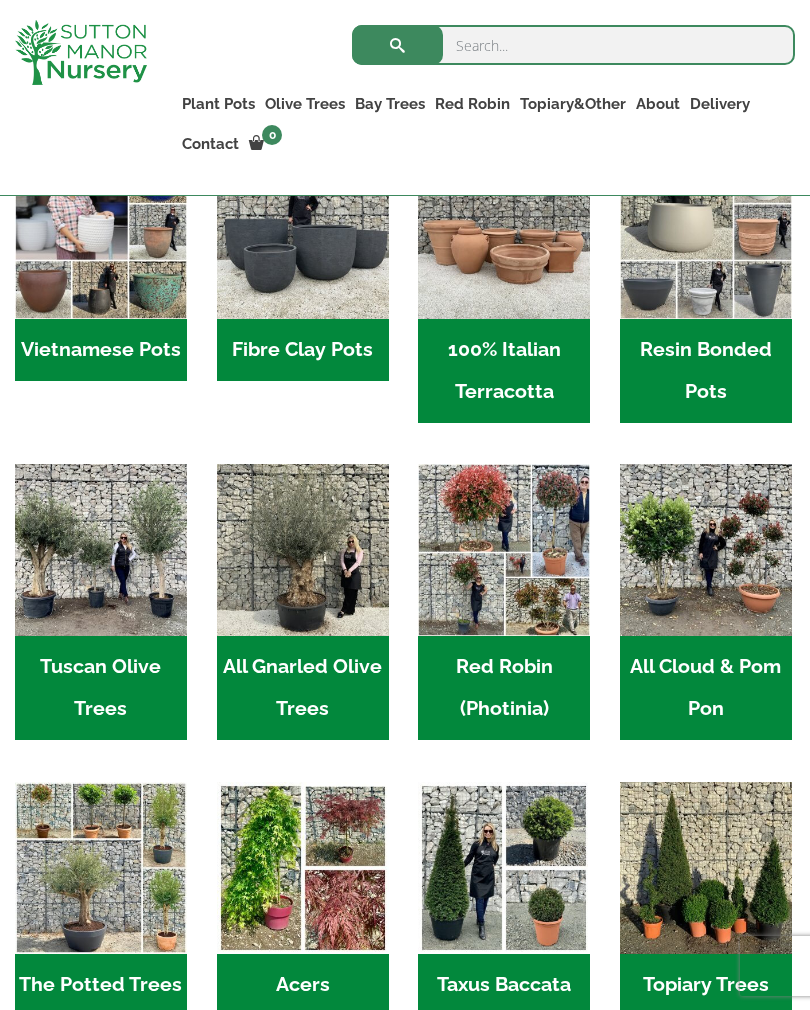 scroll, scrollTop: 628, scrollLeft: 0, axis: vertical 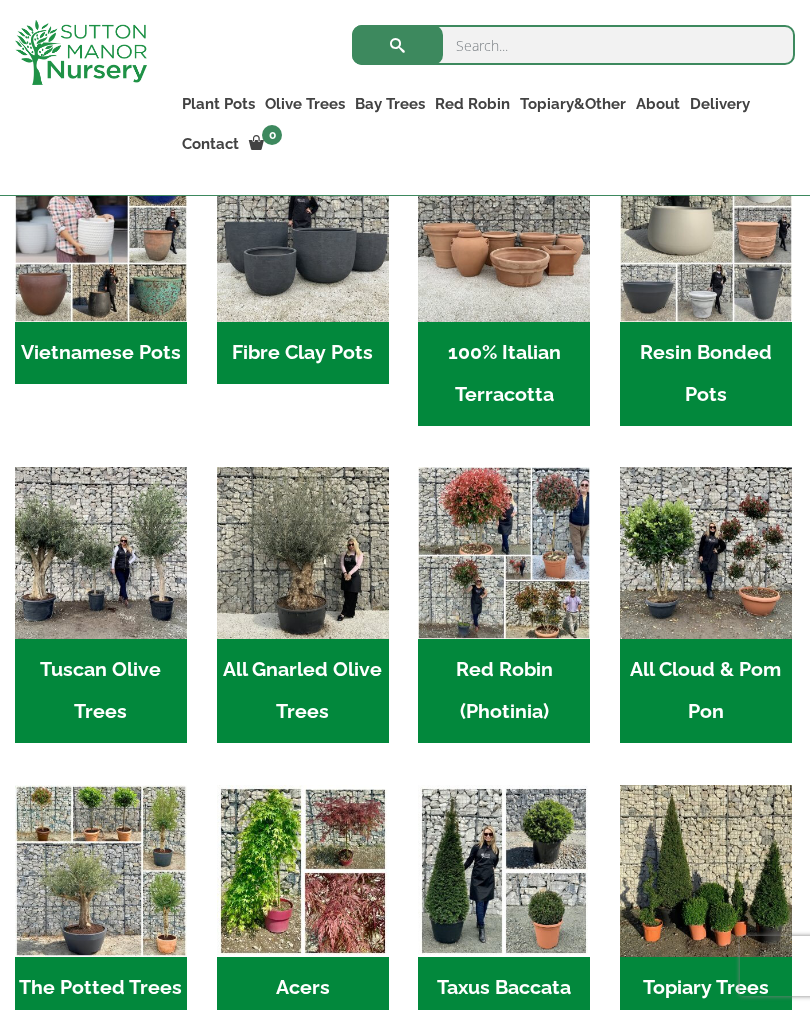 click on "All Gnarled Olive Trees  (214)" at bounding box center [303, 691] 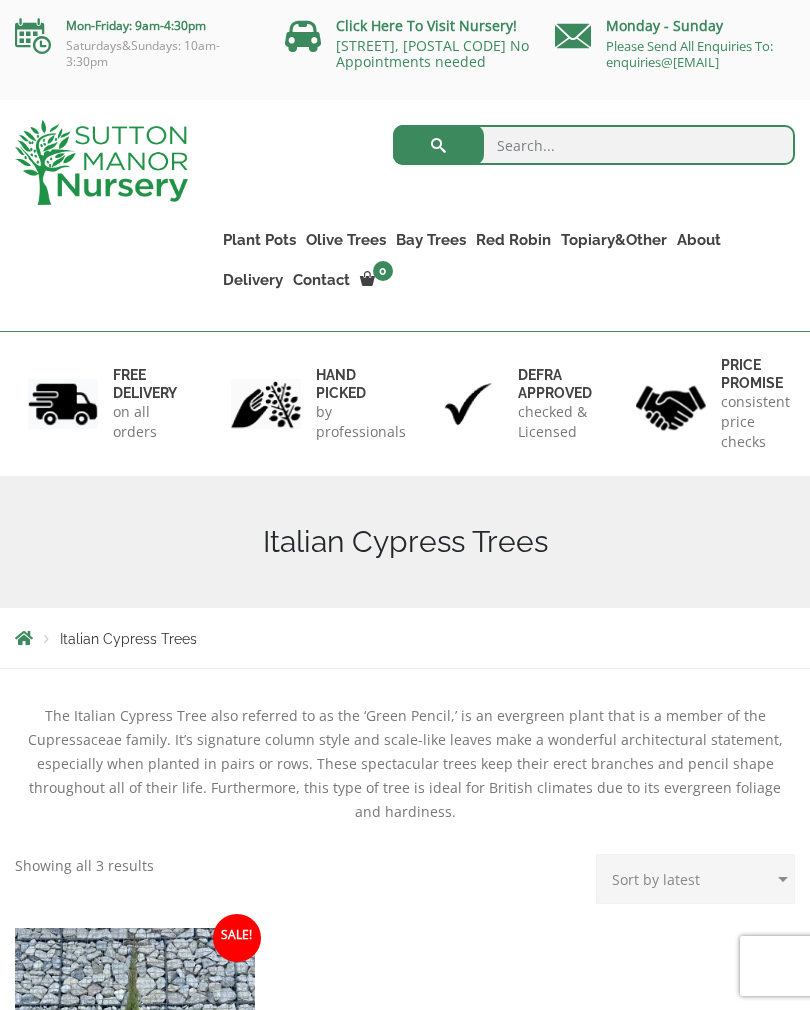 scroll, scrollTop: 0, scrollLeft: 0, axis: both 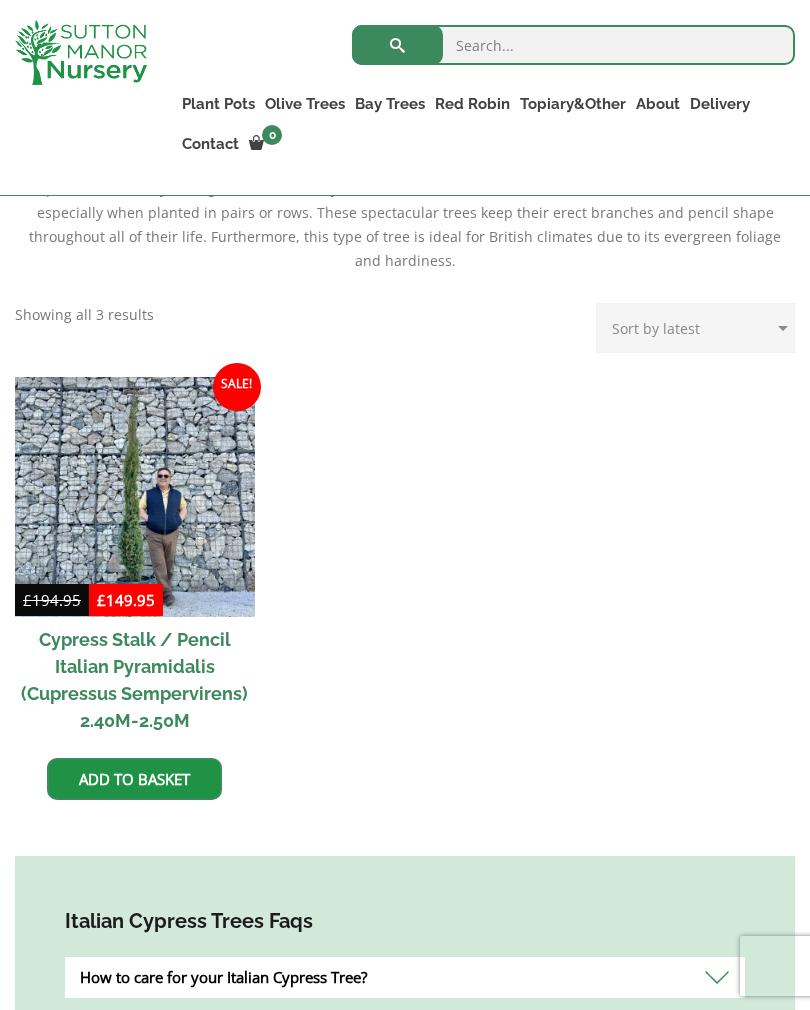 click at bounding box center (135, 497) 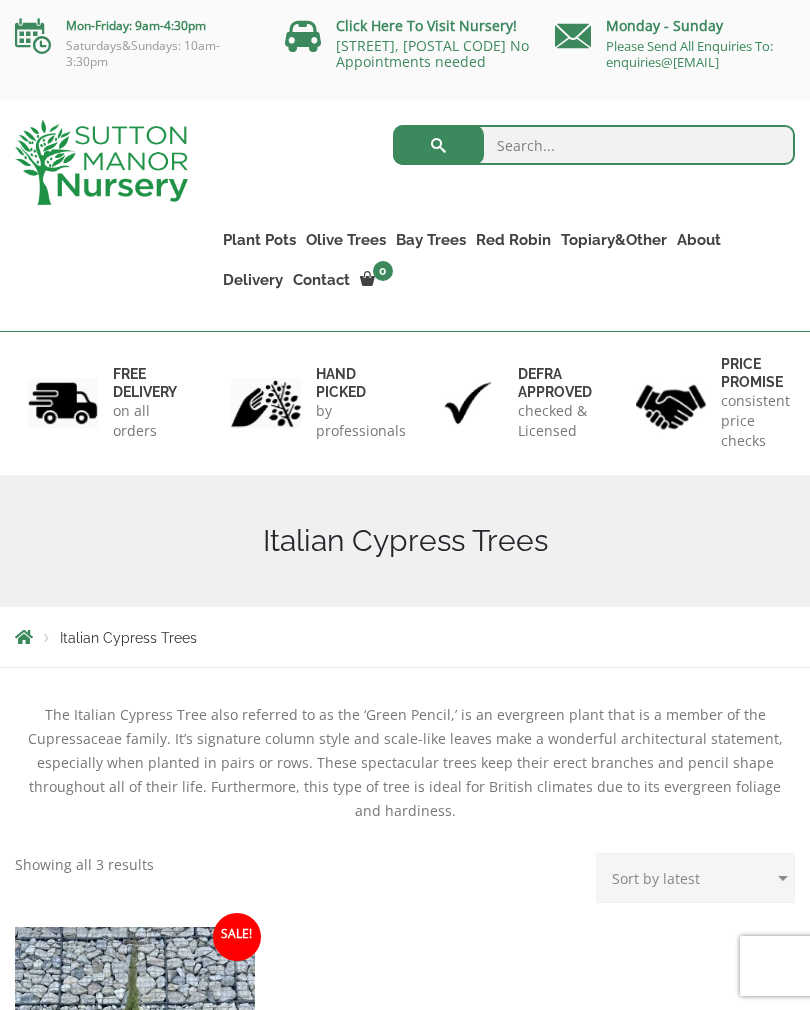 scroll, scrollTop: 546, scrollLeft: 0, axis: vertical 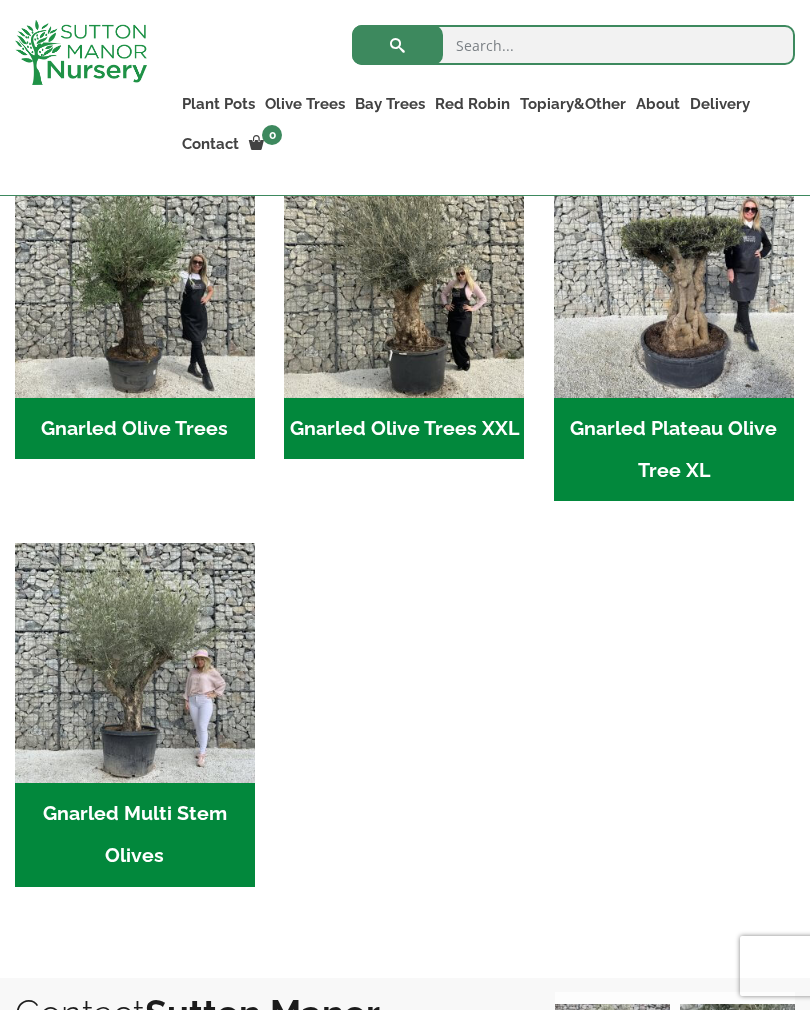 click at bounding box center [674, 278] 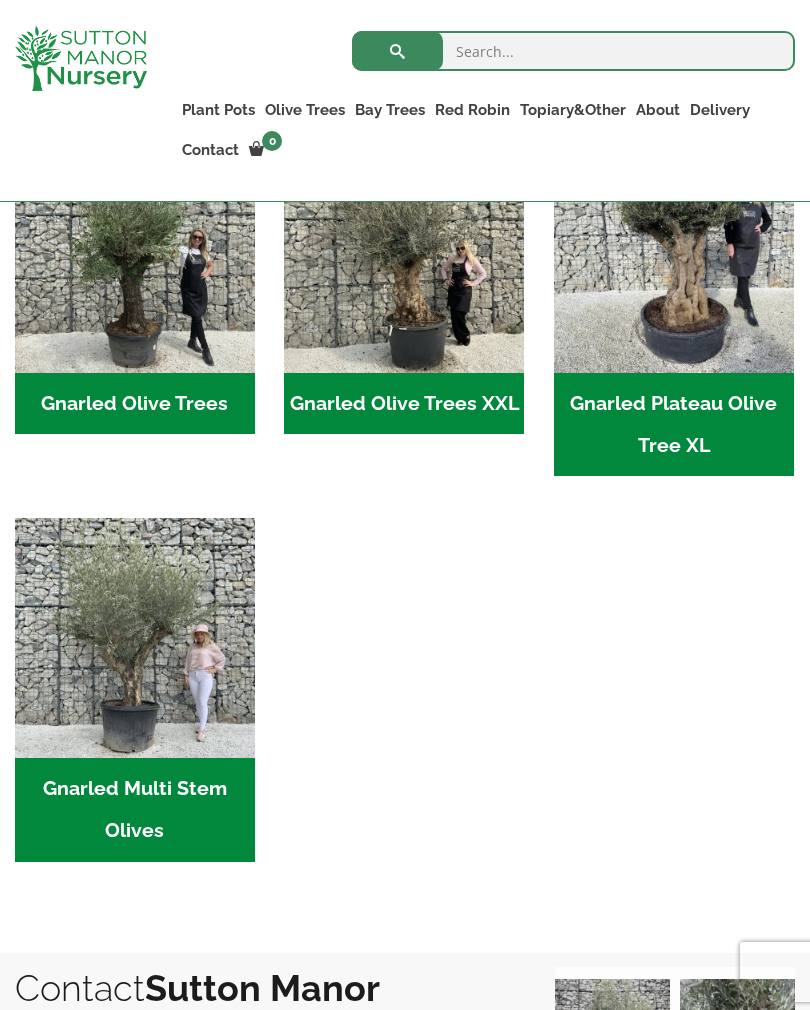 scroll, scrollTop: 534, scrollLeft: 0, axis: vertical 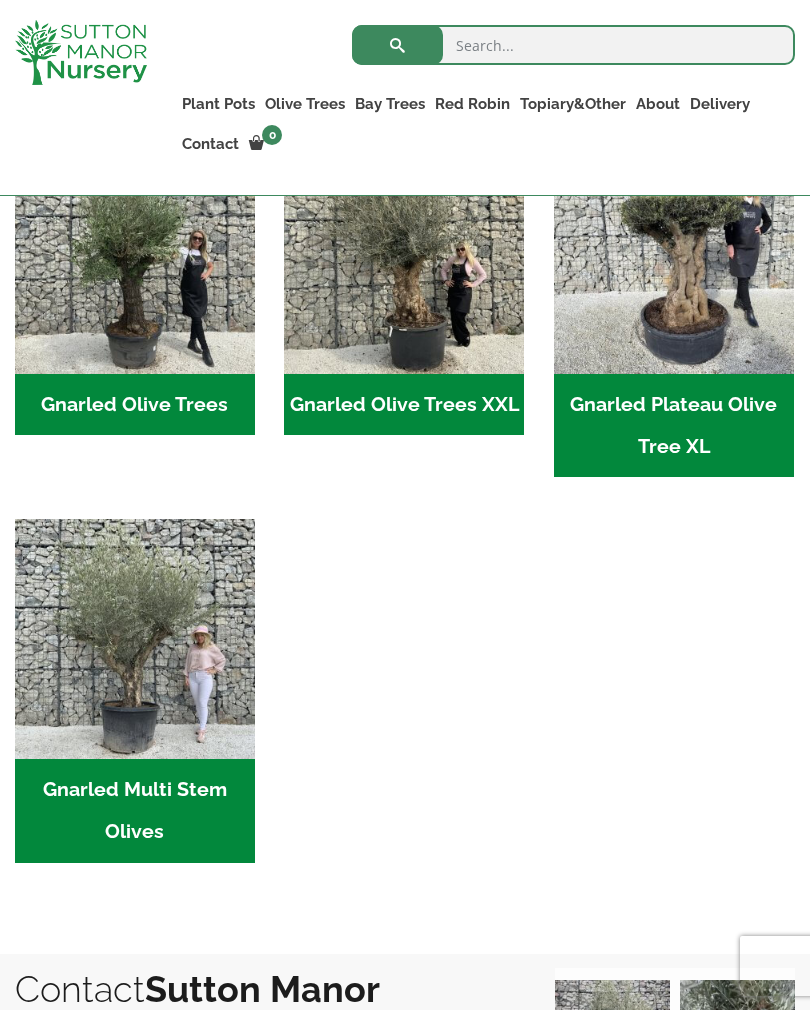 click on "Gnarled Multi Stem Olives  (7)" at bounding box center (135, 811) 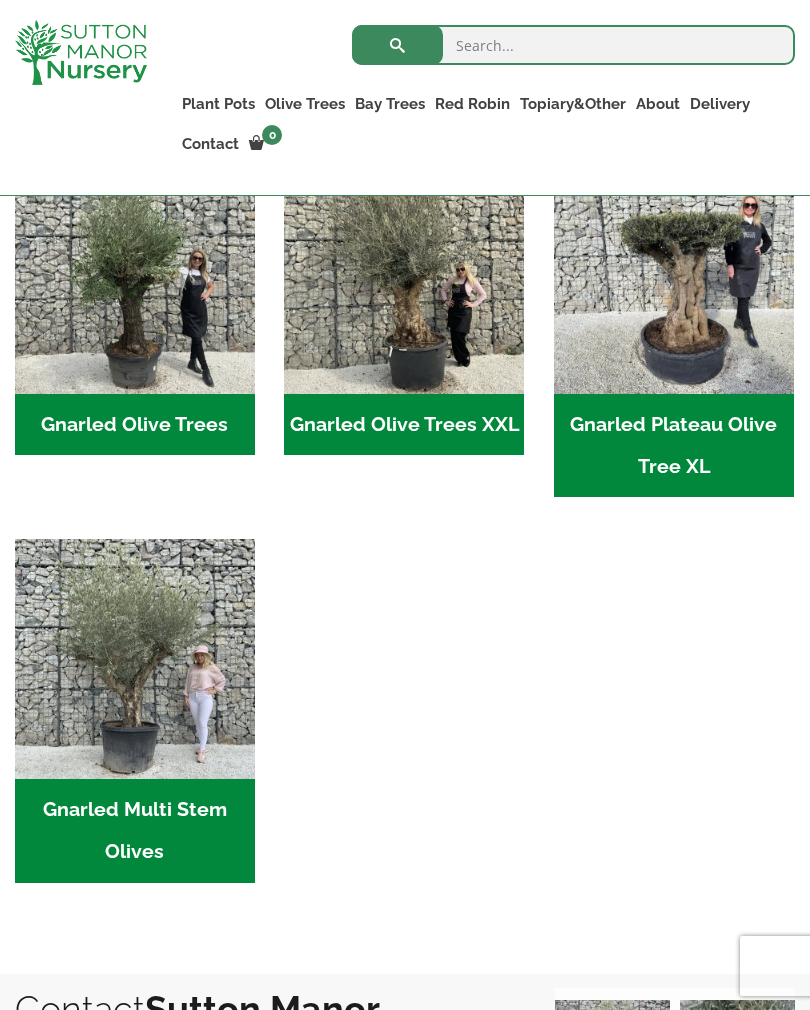 scroll, scrollTop: 513, scrollLeft: 0, axis: vertical 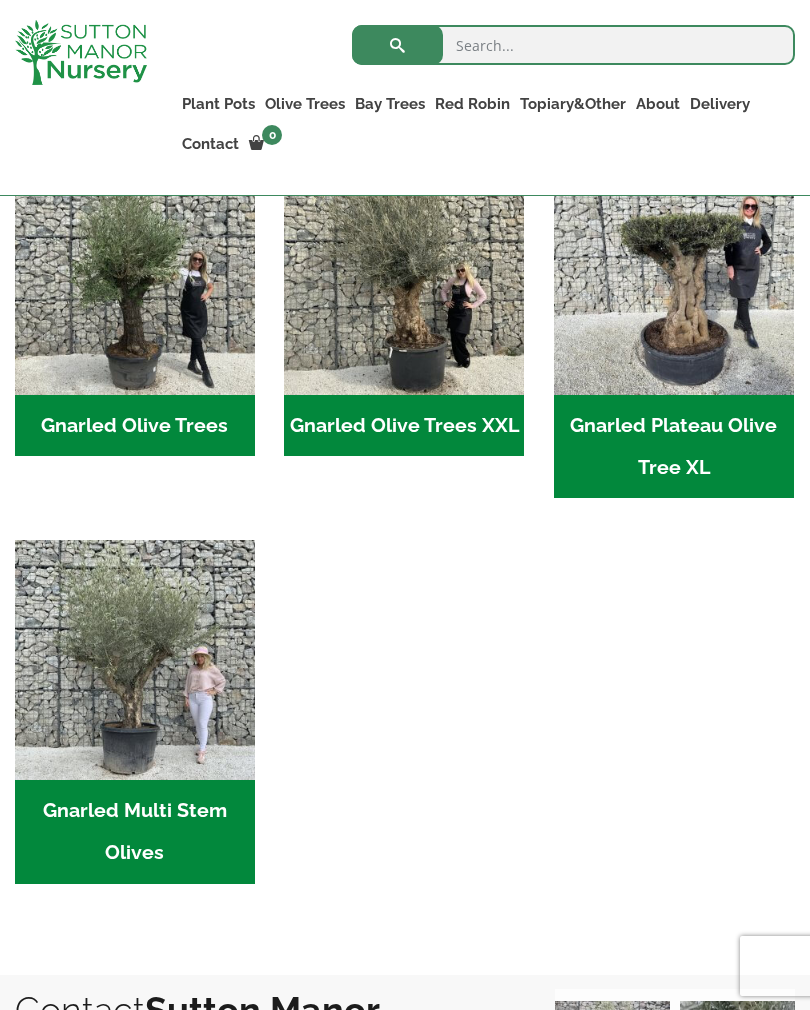 click on "Gnarled Olive Trees  (135)" at bounding box center [135, 426] 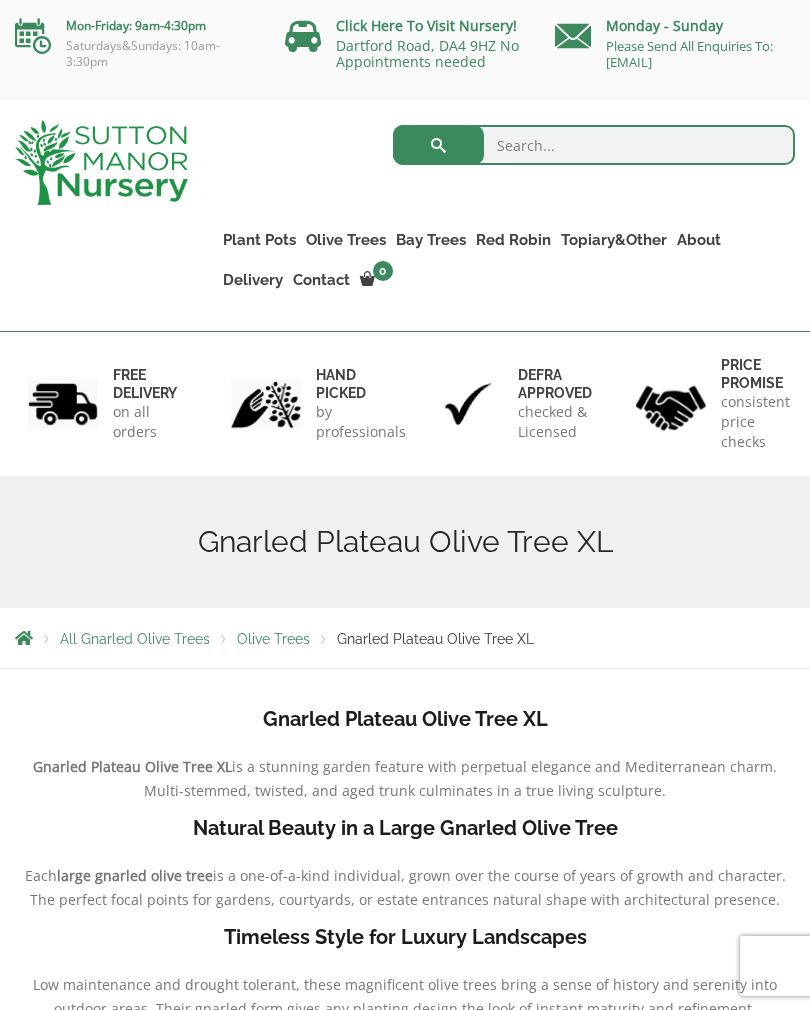 scroll, scrollTop: 0, scrollLeft: 0, axis: both 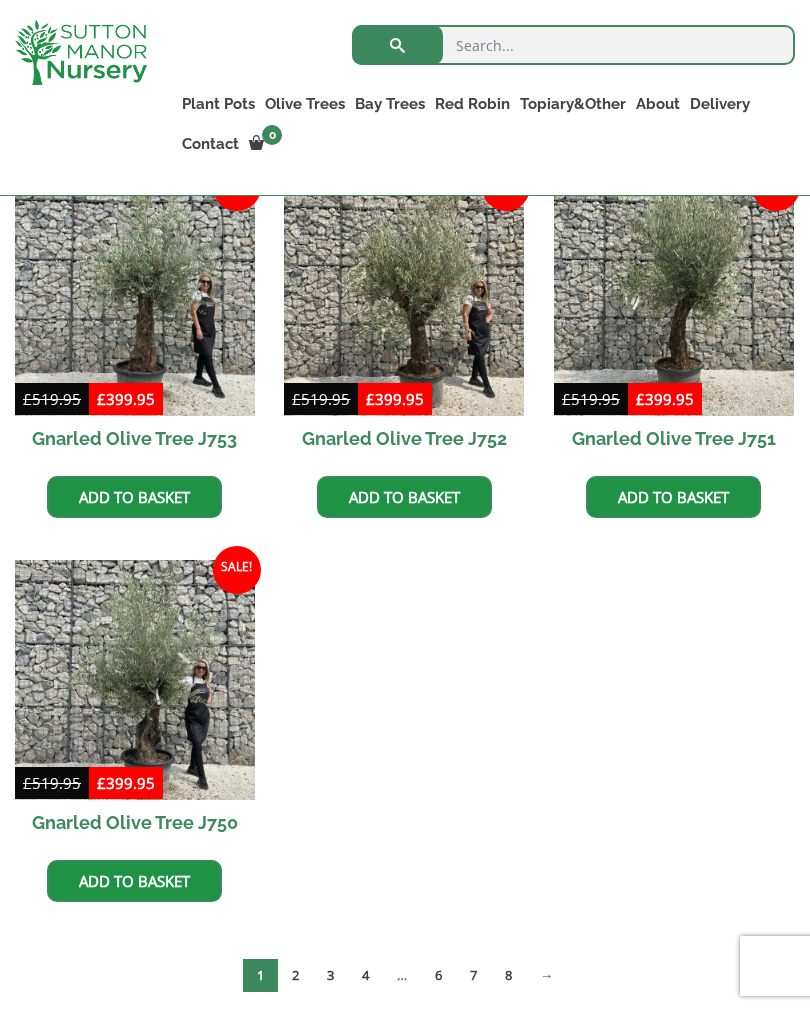 click on "2" at bounding box center [295, 975] 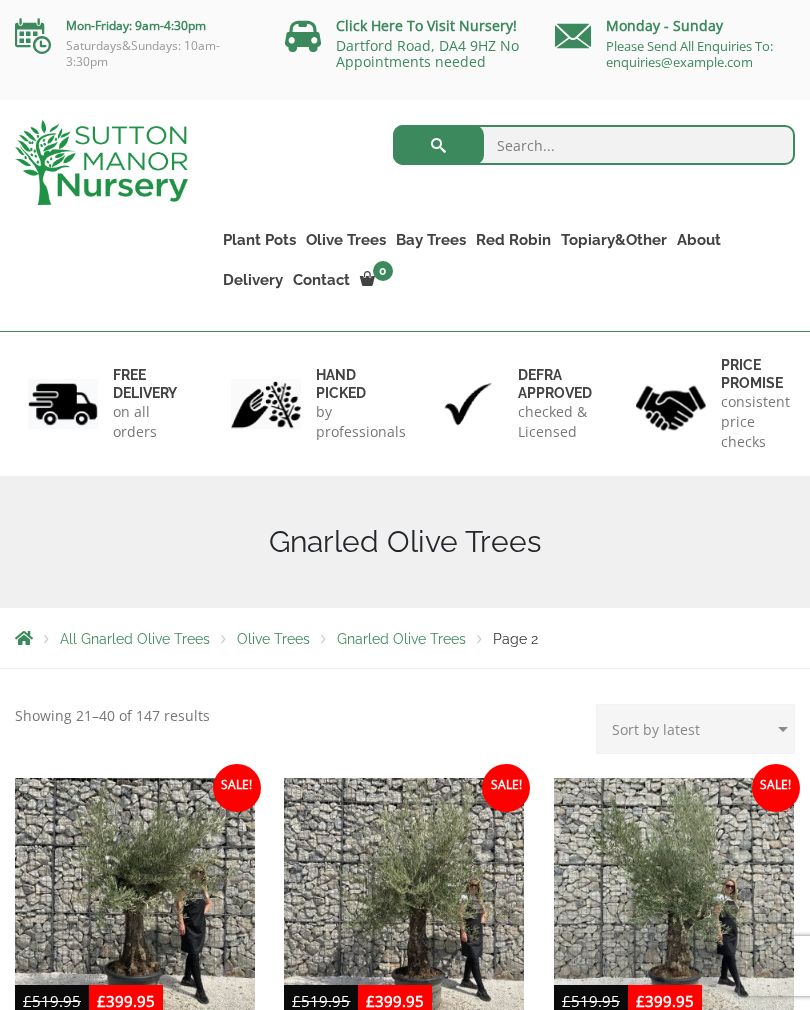 scroll, scrollTop: 0, scrollLeft: 0, axis: both 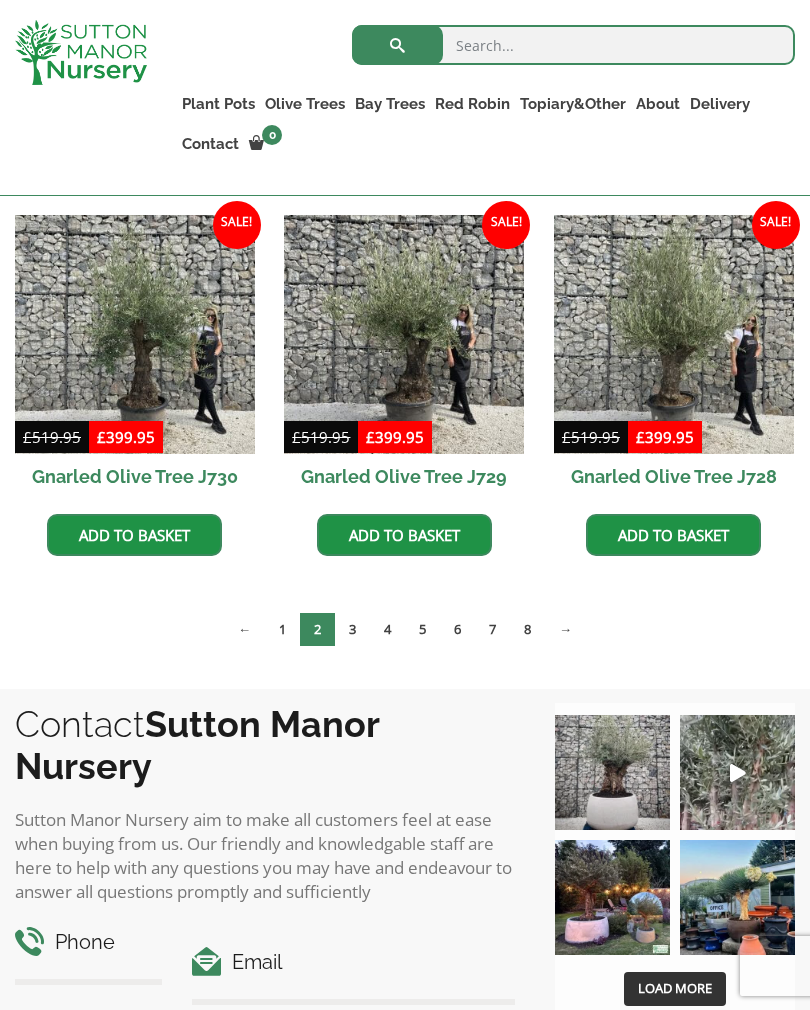 click on "3" at bounding box center (352, 629) 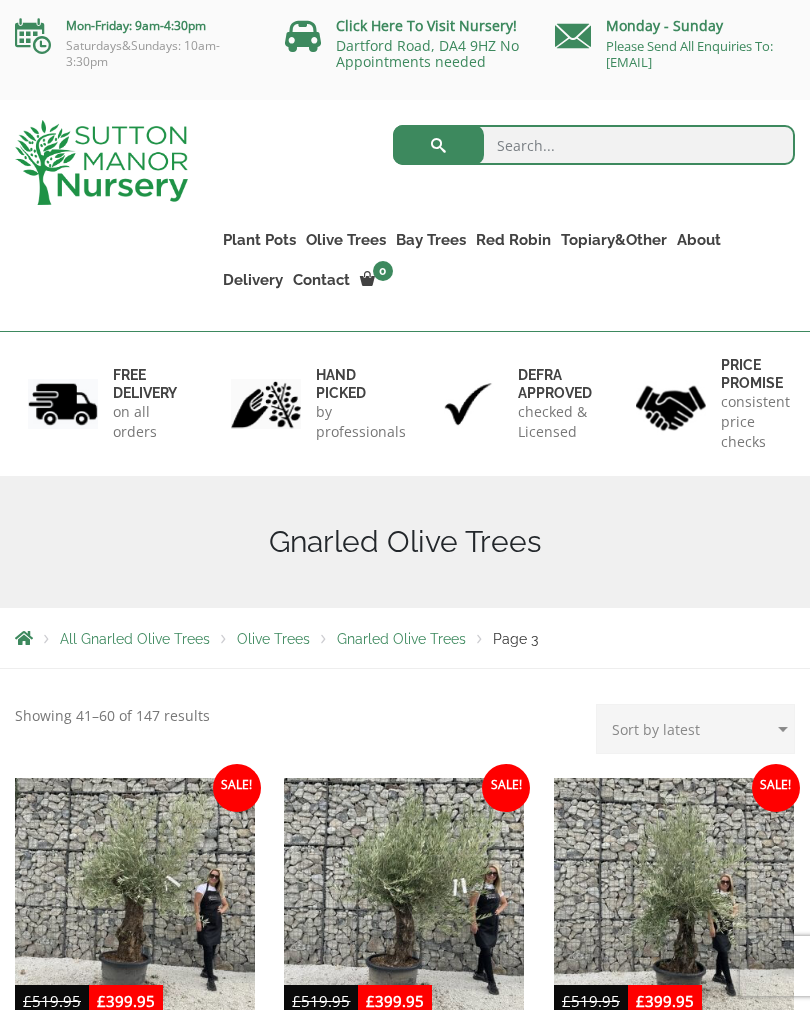 scroll, scrollTop: 0, scrollLeft: 0, axis: both 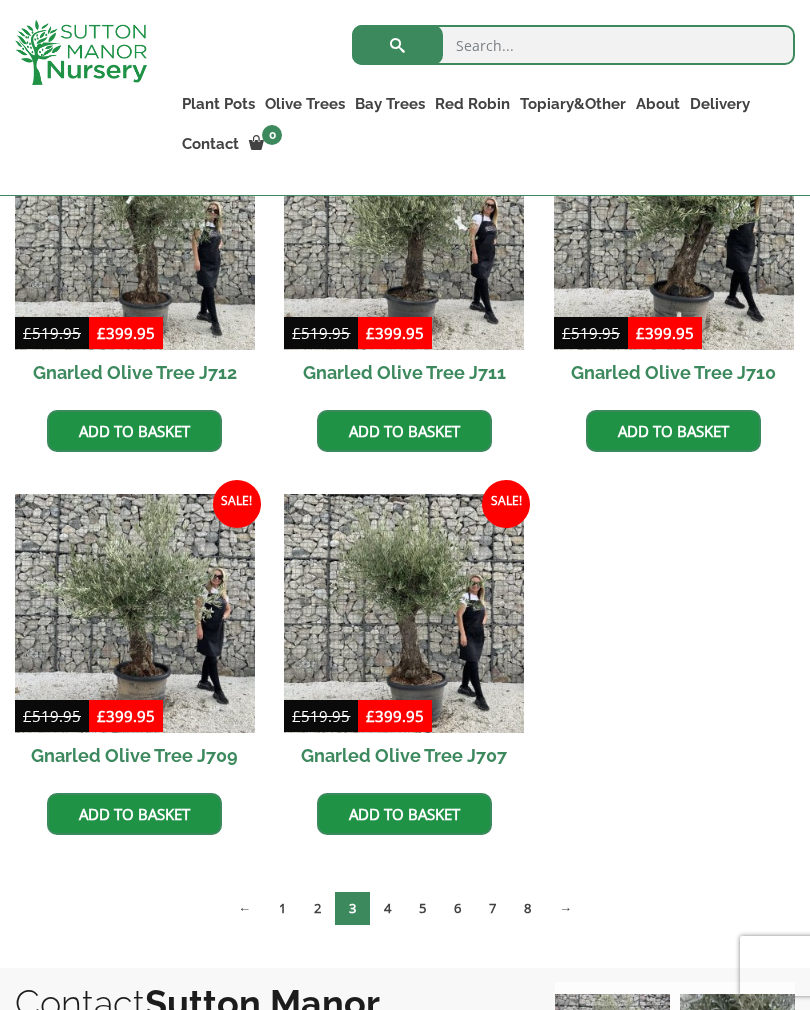 click on "4" at bounding box center [387, 908] 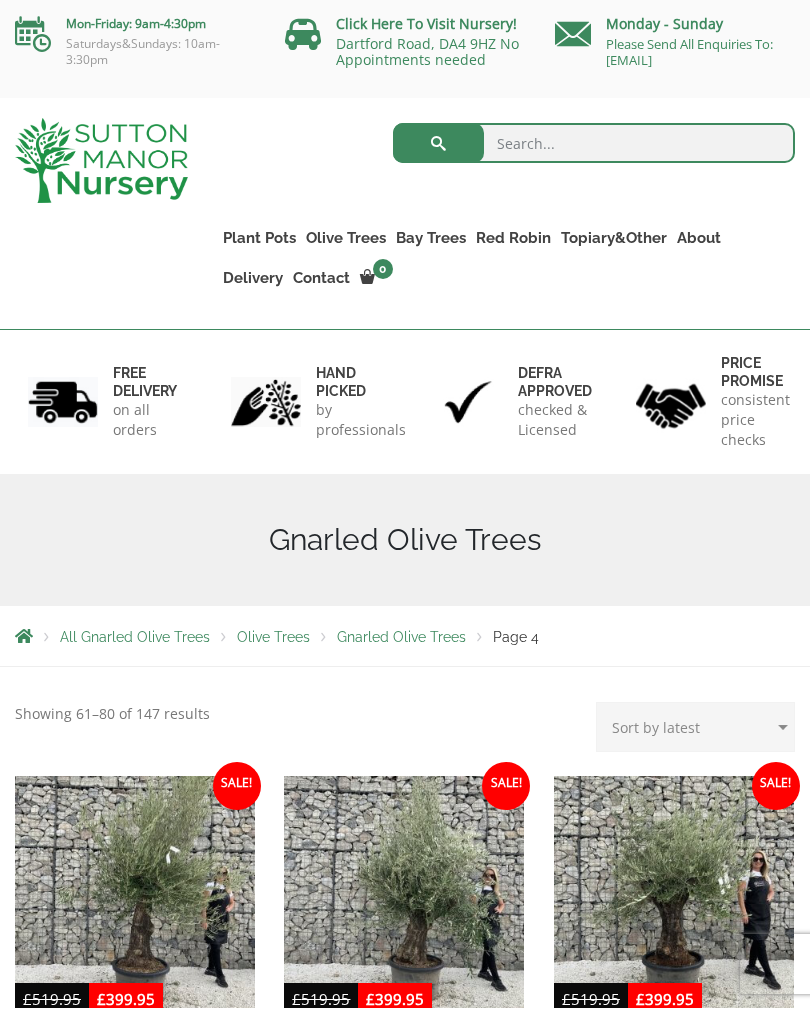 scroll, scrollTop: 27, scrollLeft: 0, axis: vertical 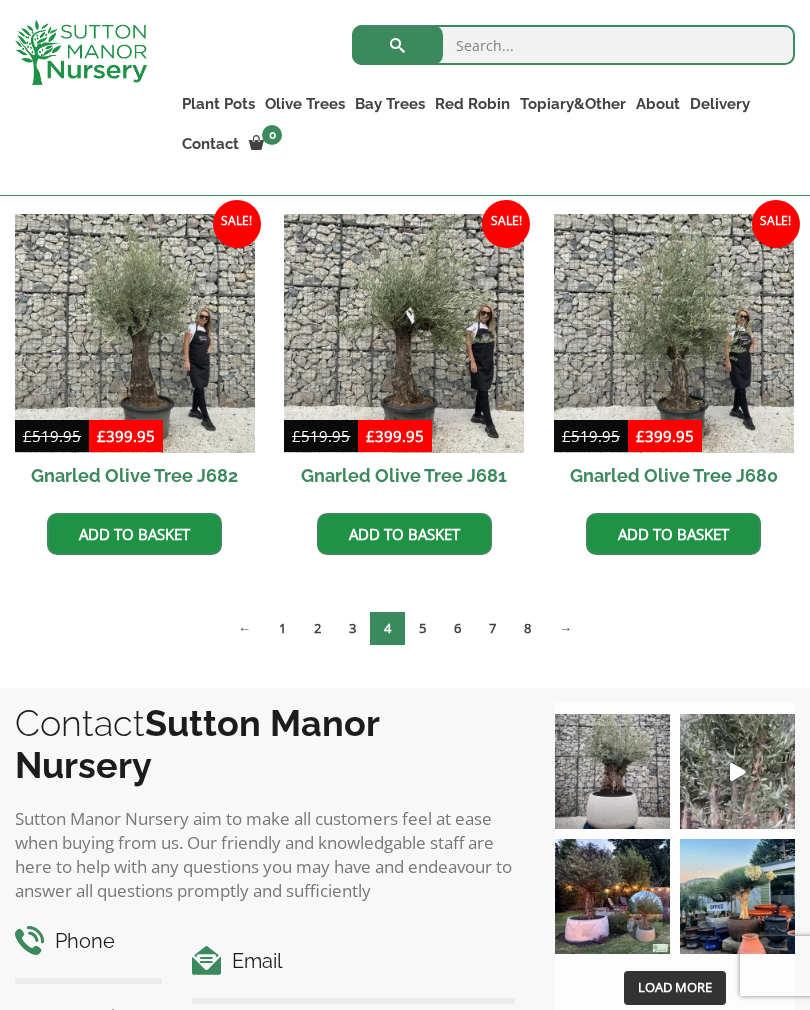 click on "5" at bounding box center (422, 628) 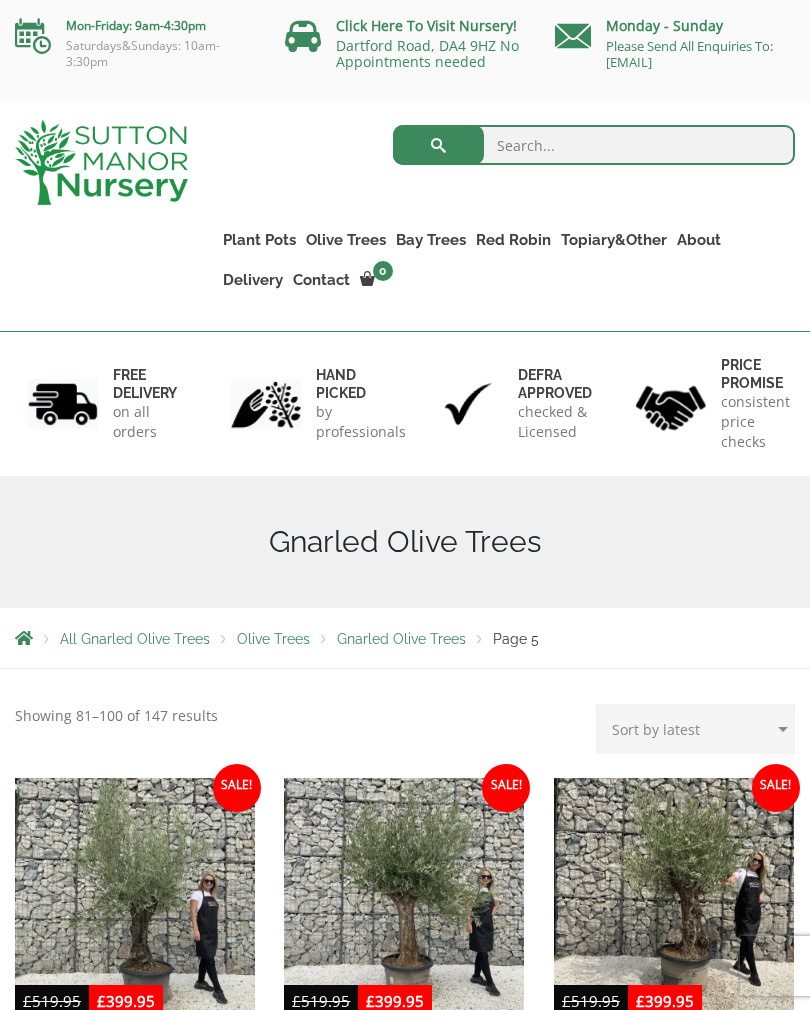 scroll, scrollTop: 0, scrollLeft: 0, axis: both 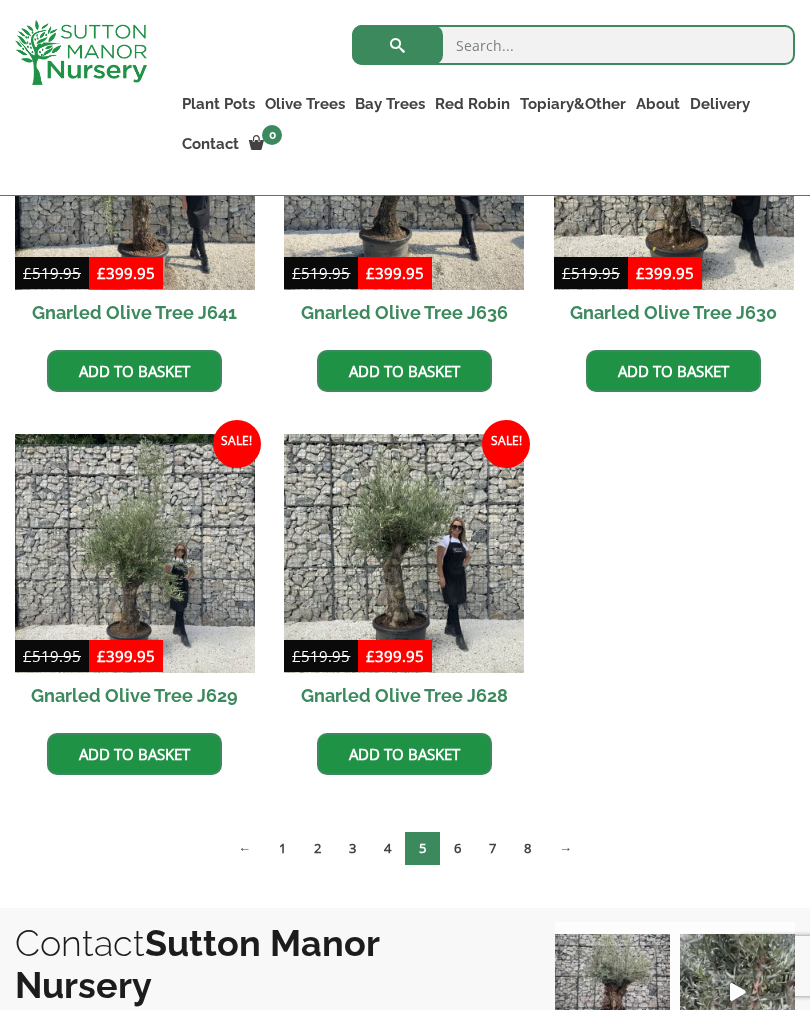 click on "6" at bounding box center (457, 848) 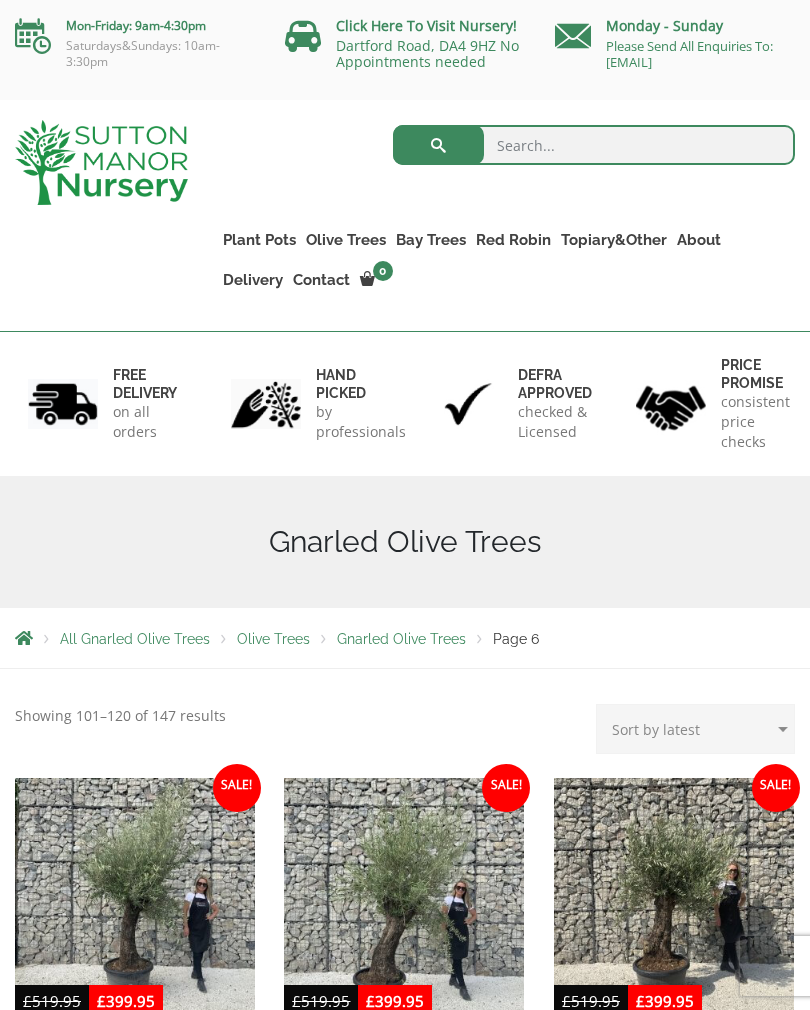 scroll, scrollTop: 0, scrollLeft: 0, axis: both 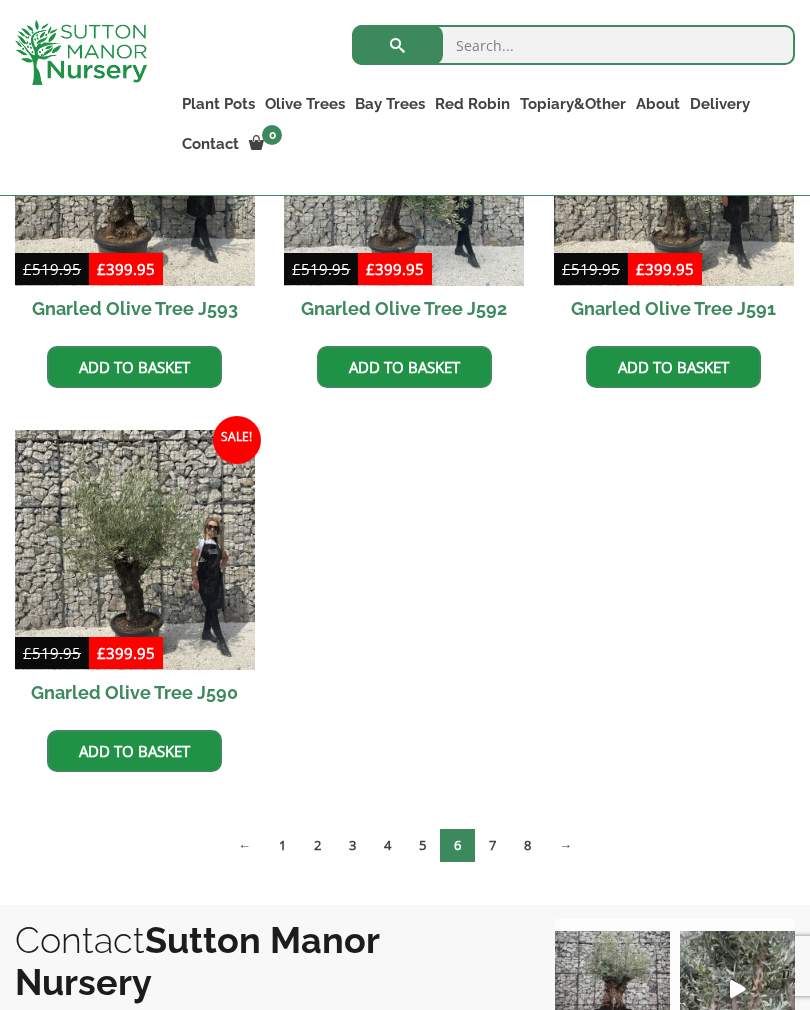 click on "7" at bounding box center [492, 845] 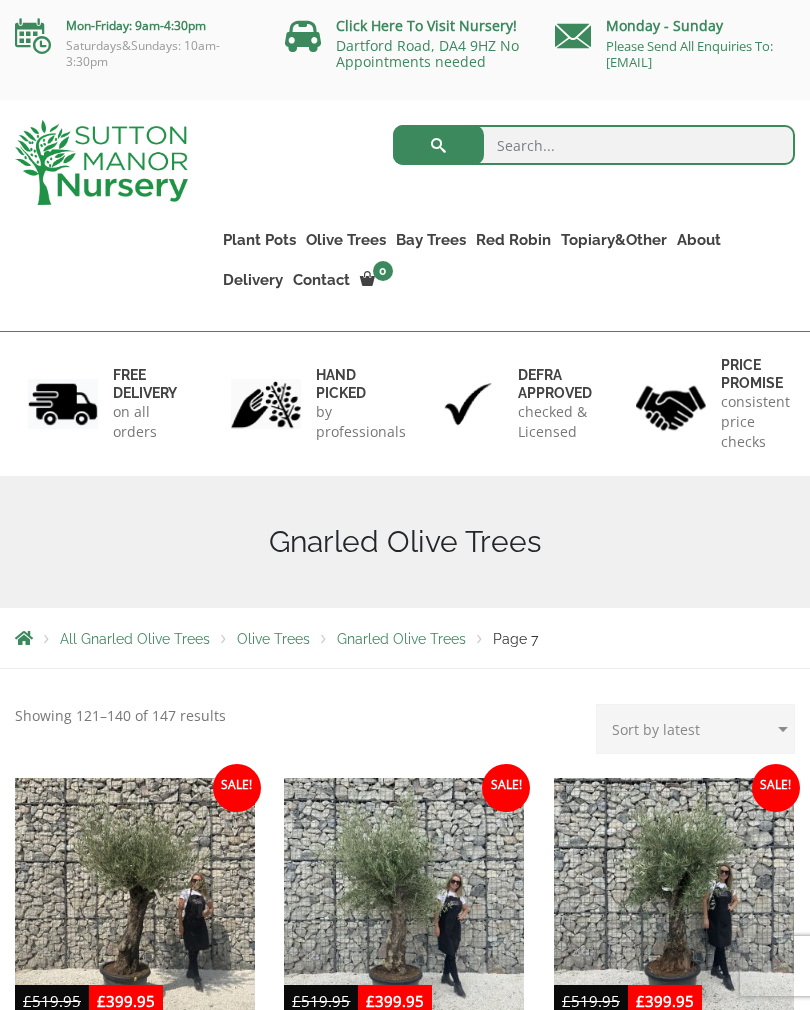scroll, scrollTop: 0, scrollLeft: 0, axis: both 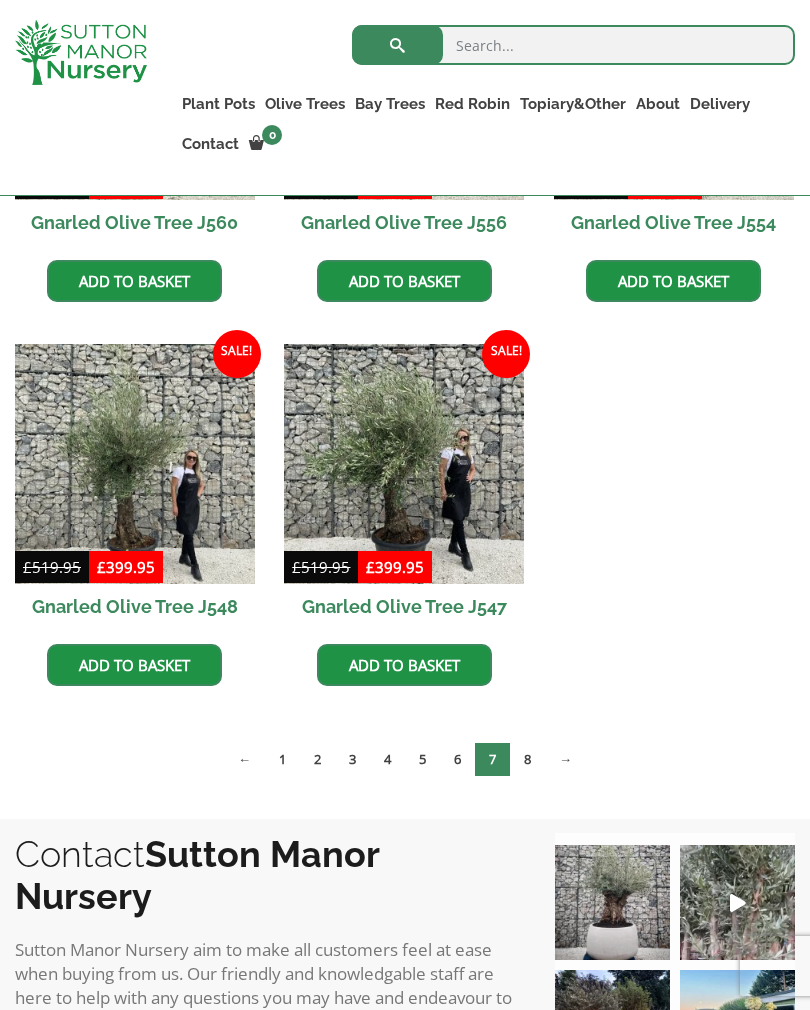 click on "8" at bounding box center [527, 759] 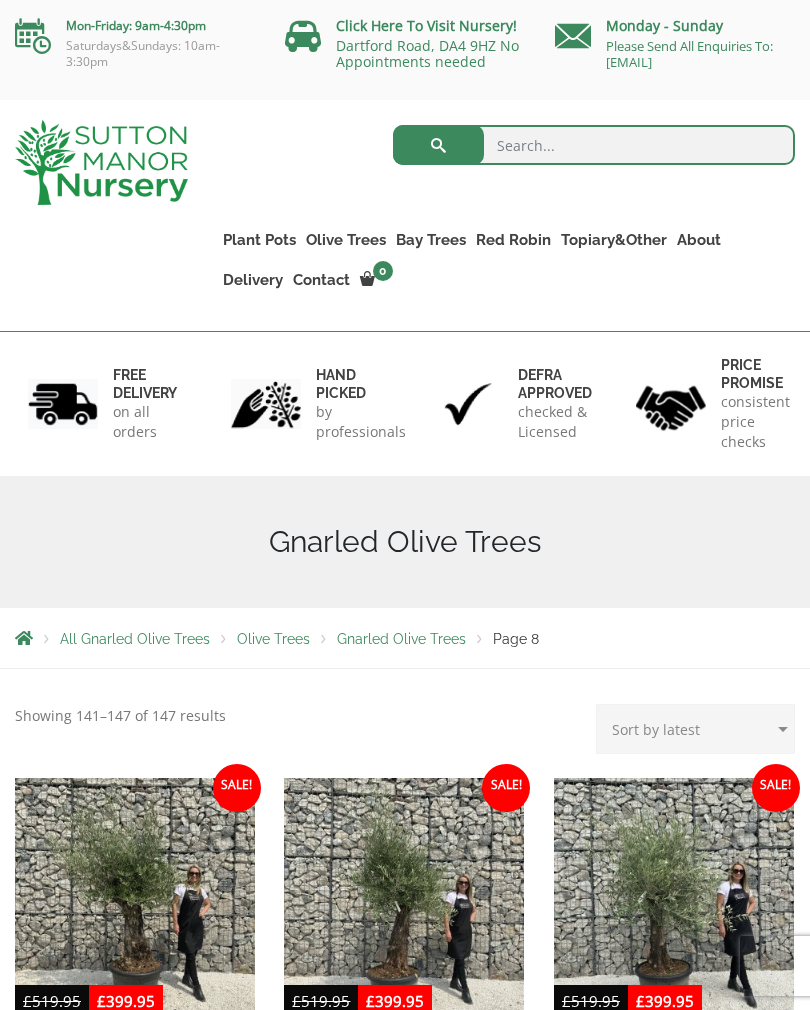 scroll, scrollTop: 0, scrollLeft: 0, axis: both 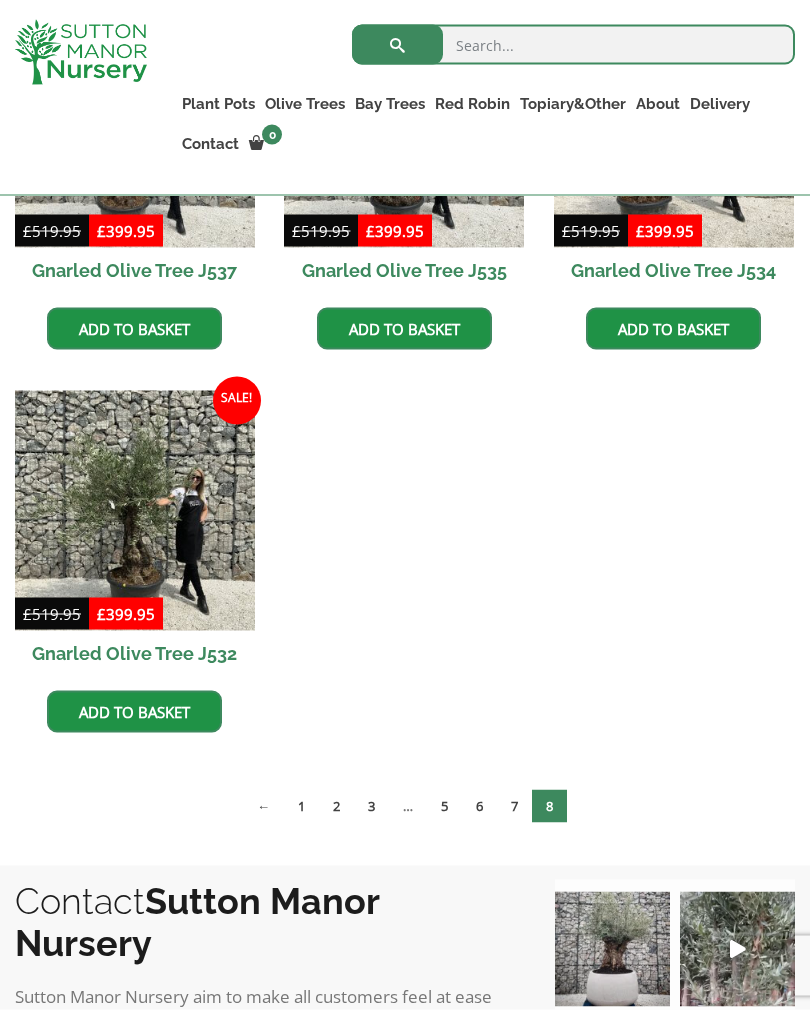 click on "1" at bounding box center (301, 806) 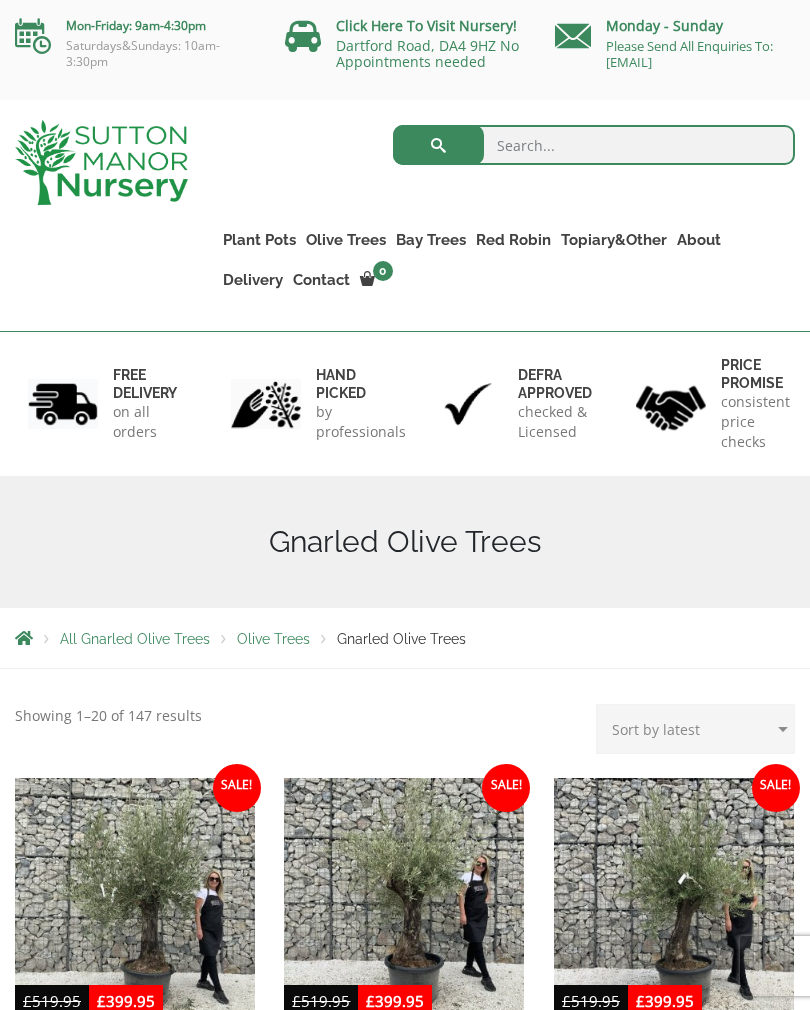 scroll, scrollTop: 0, scrollLeft: 0, axis: both 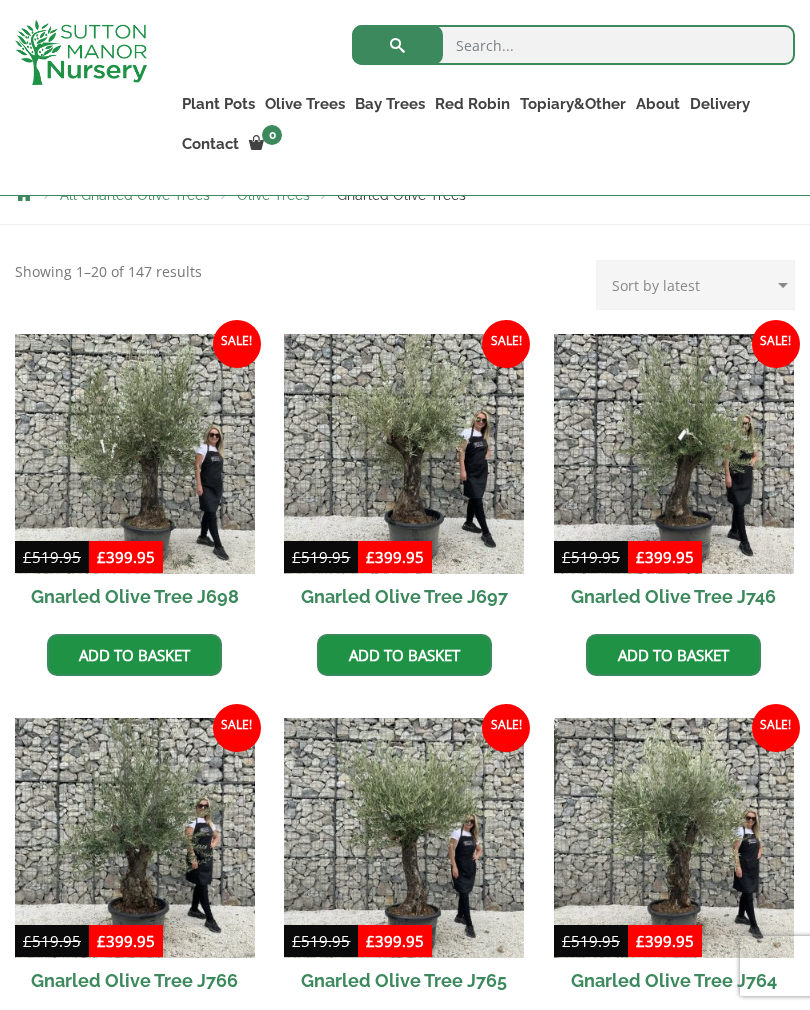 click at bounding box center [404, 454] 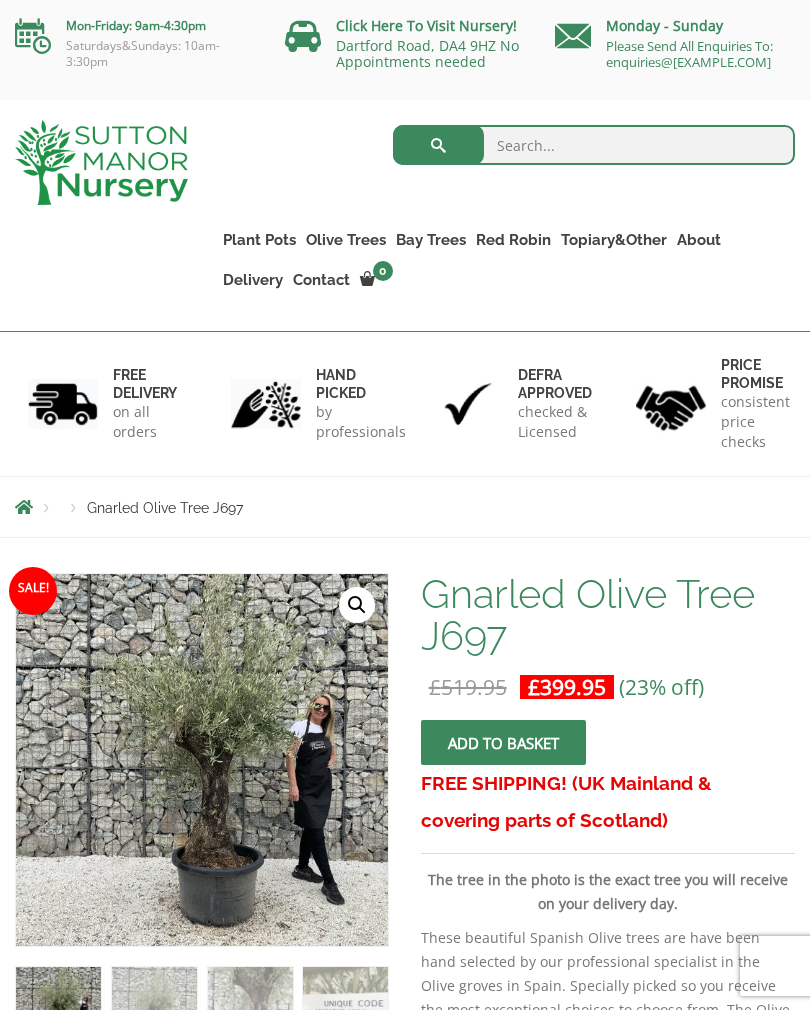 scroll, scrollTop: 0, scrollLeft: 0, axis: both 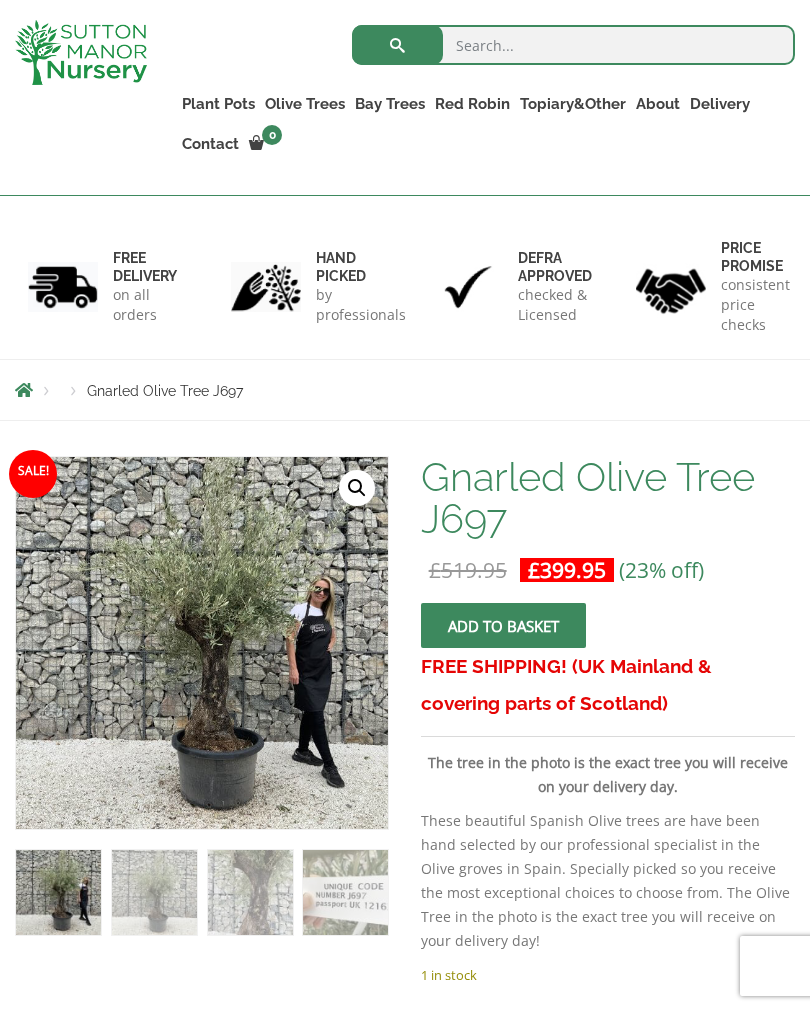 click at bounding box center [516, 957] 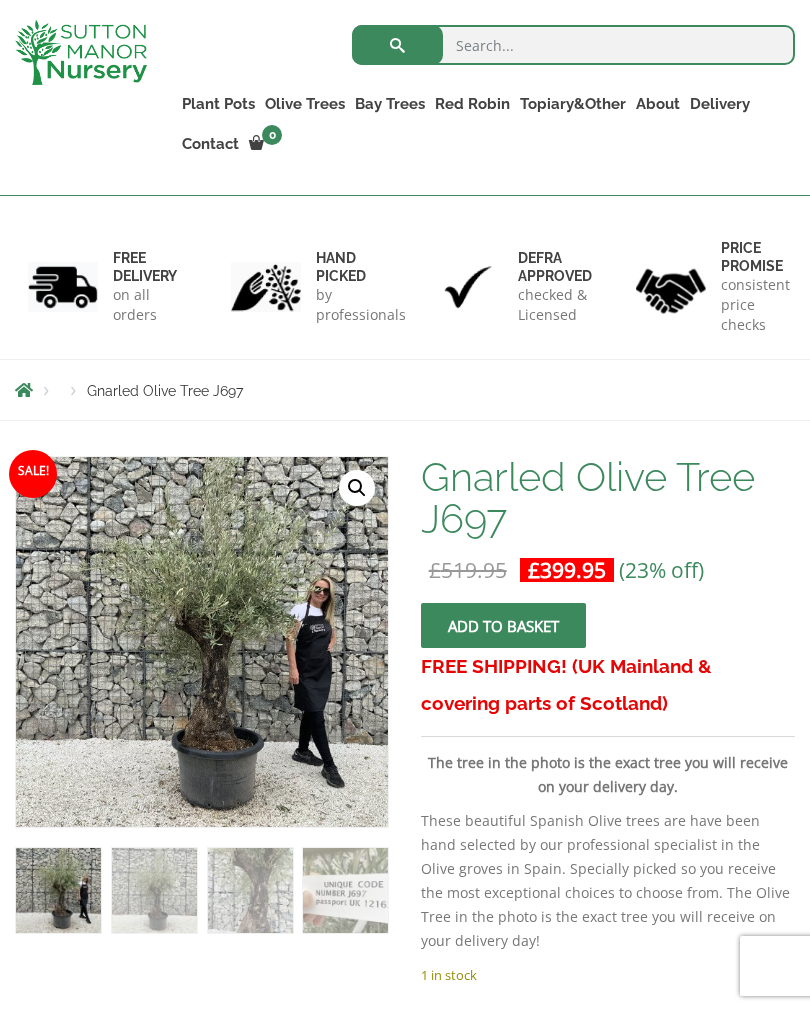 click on "🔍" at bounding box center (357, 488) 